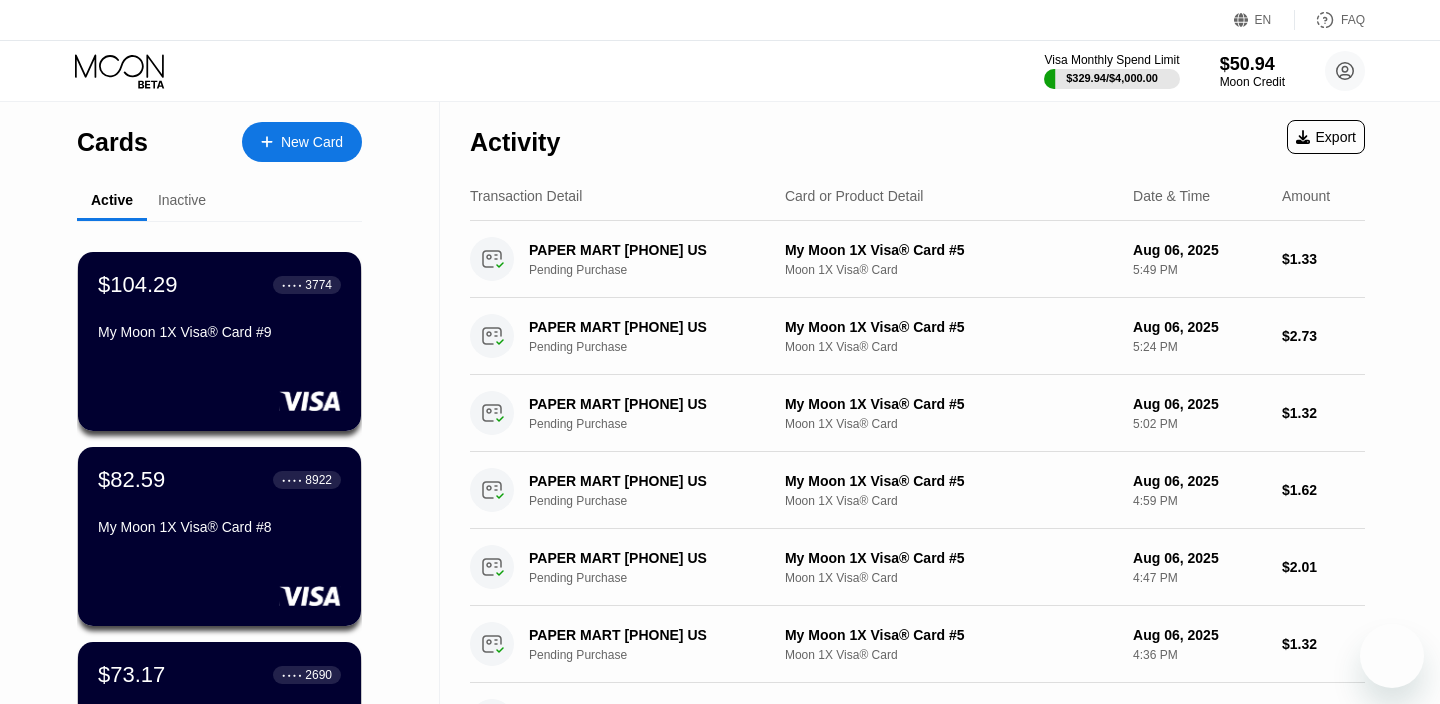 scroll, scrollTop: 0, scrollLeft: 0, axis: both 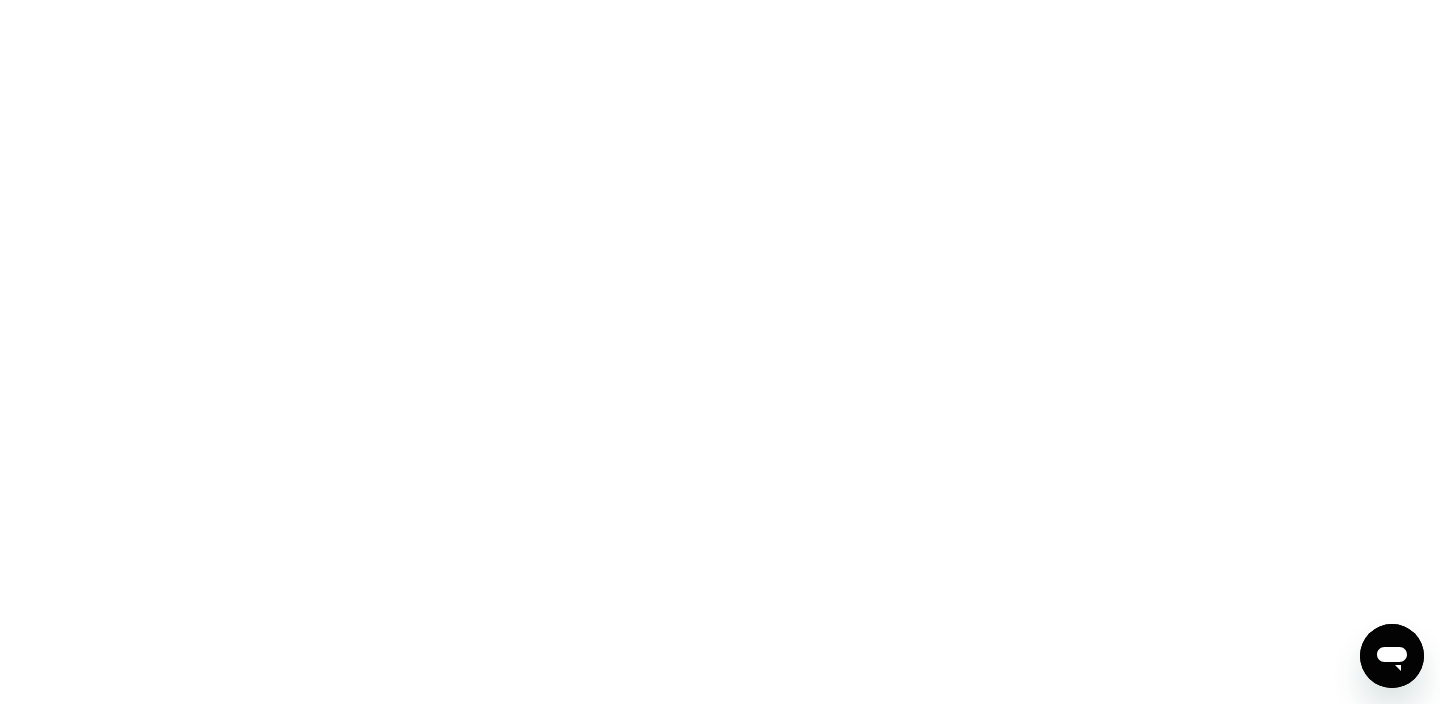 click at bounding box center [720, 352] 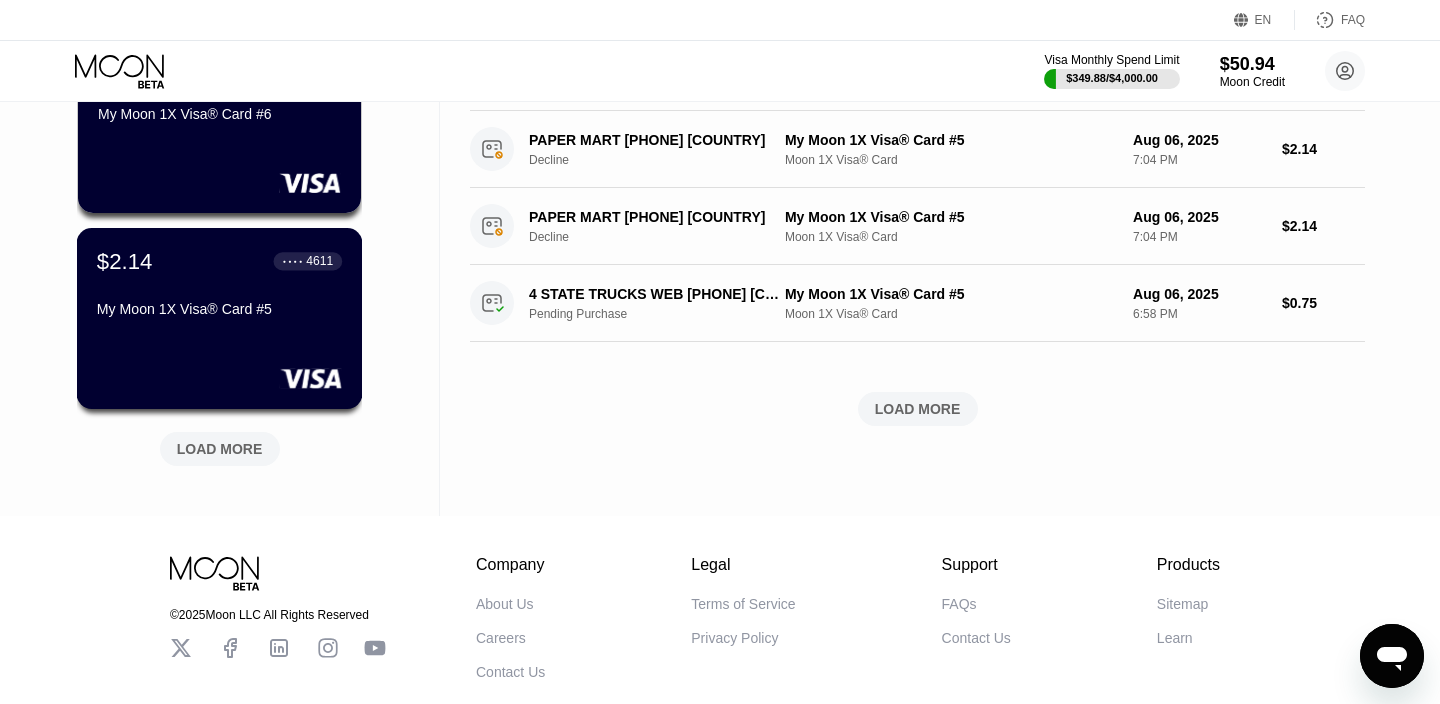 scroll, scrollTop: 805, scrollLeft: 0, axis: vertical 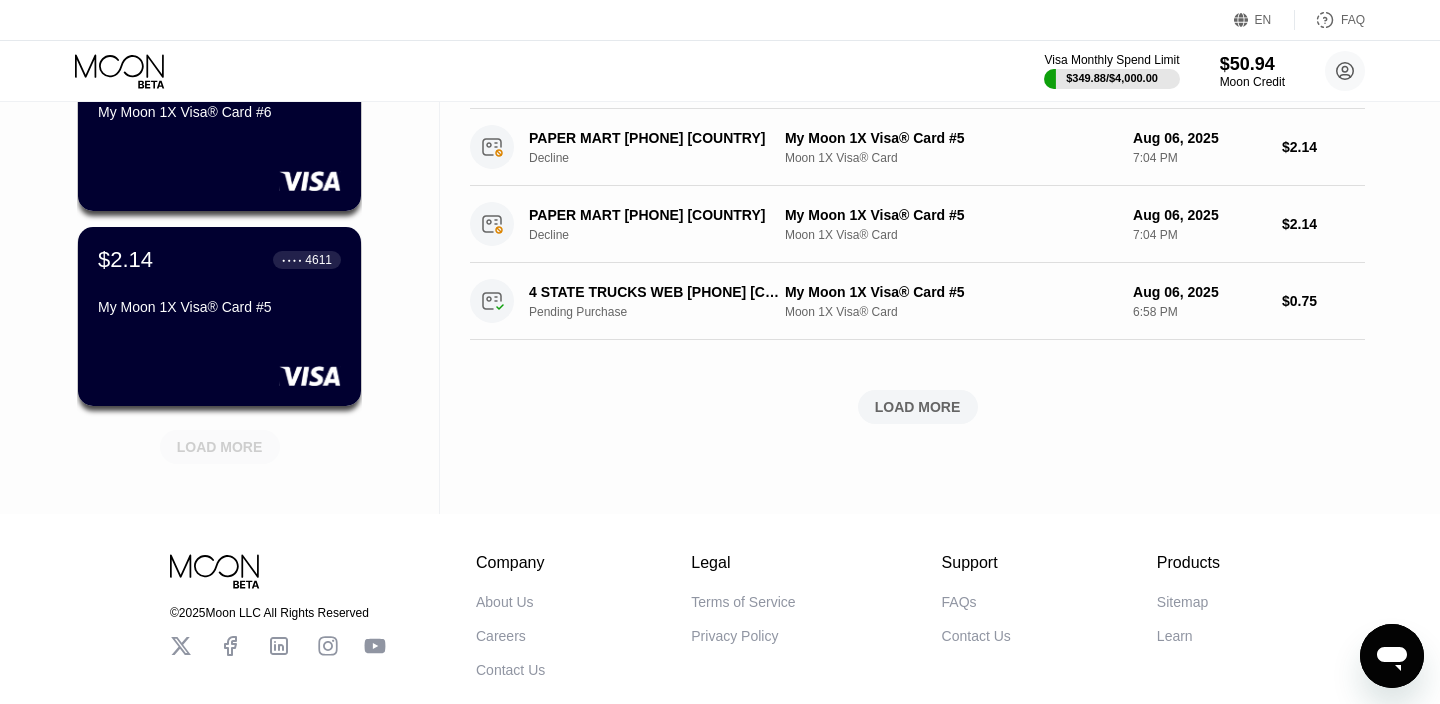 drag, startPoint x: 218, startPoint y: 427, endPoint x: 196, endPoint y: 436, distance: 23.769728 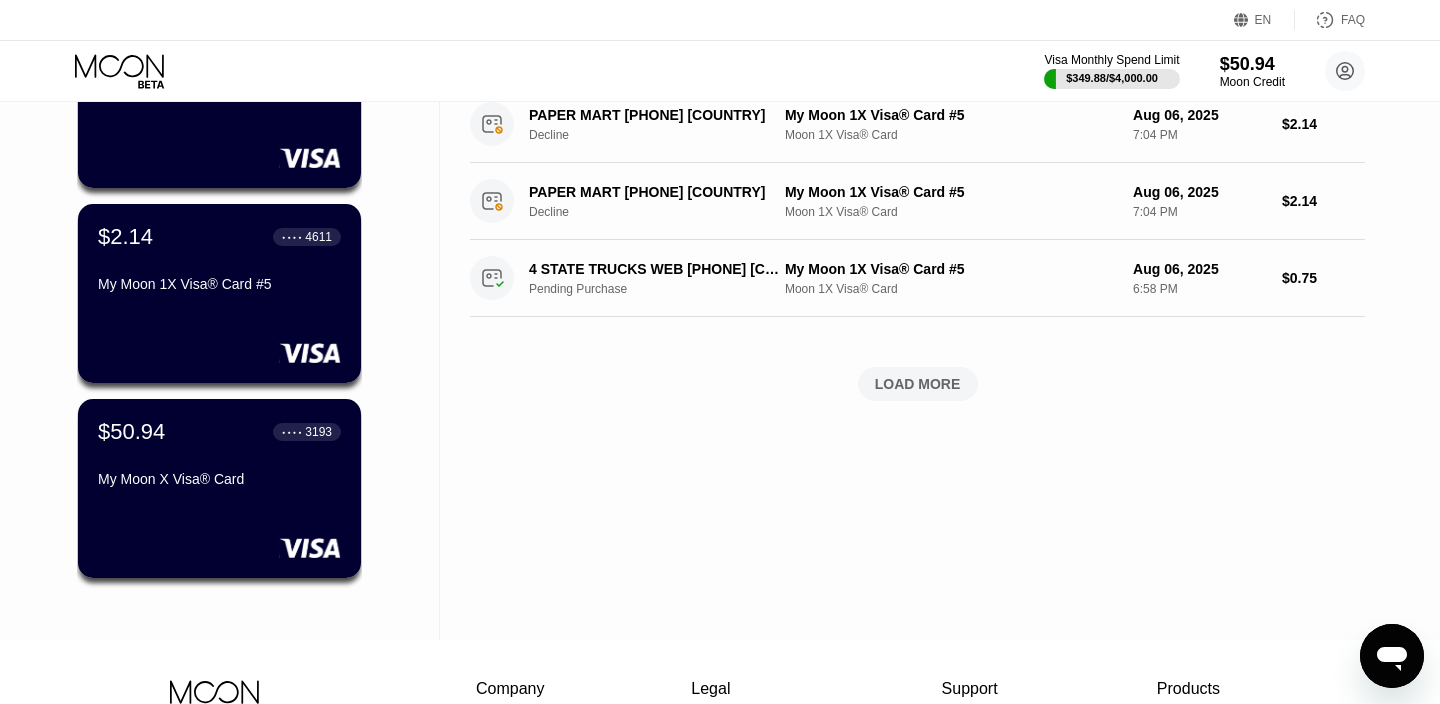 scroll, scrollTop: 827, scrollLeft: 0, axis: vertical 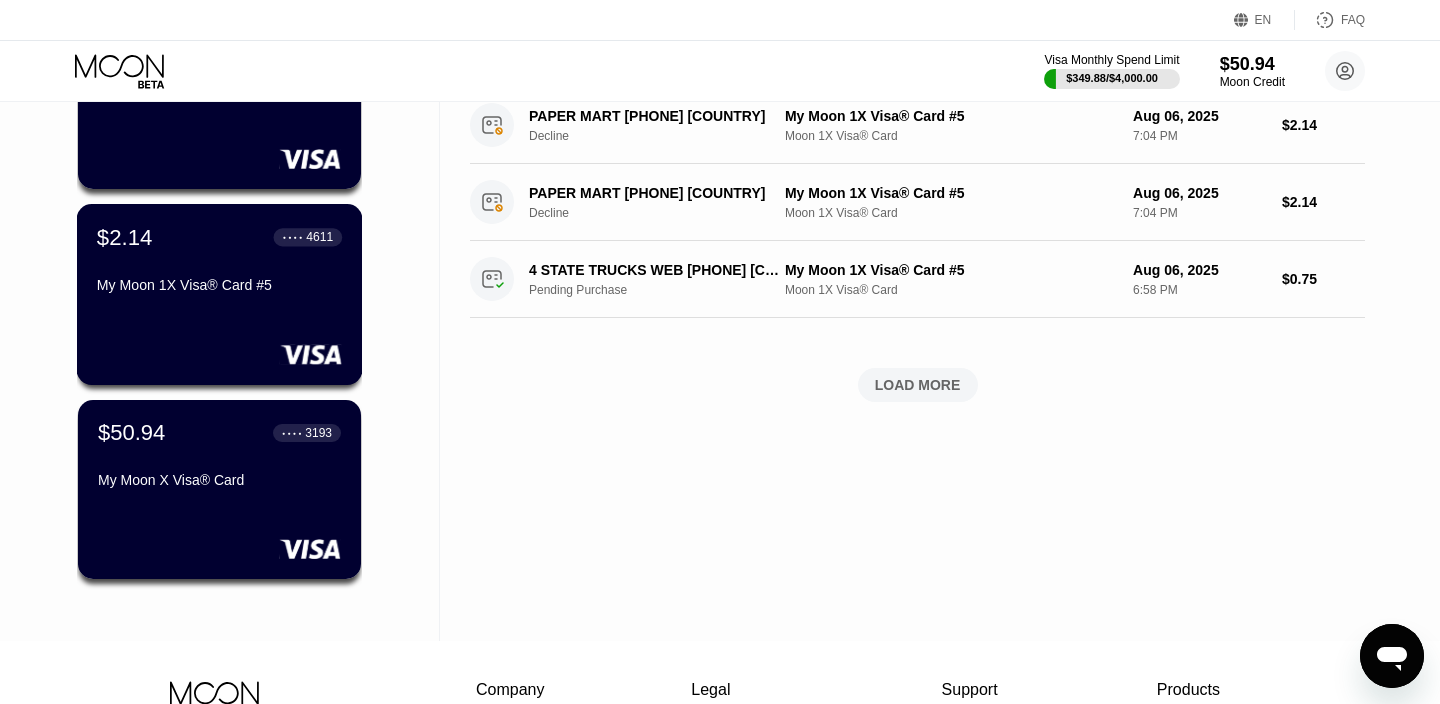 click on "My Moon 1X Visa® Card #5" at bounding box center [219, 289] 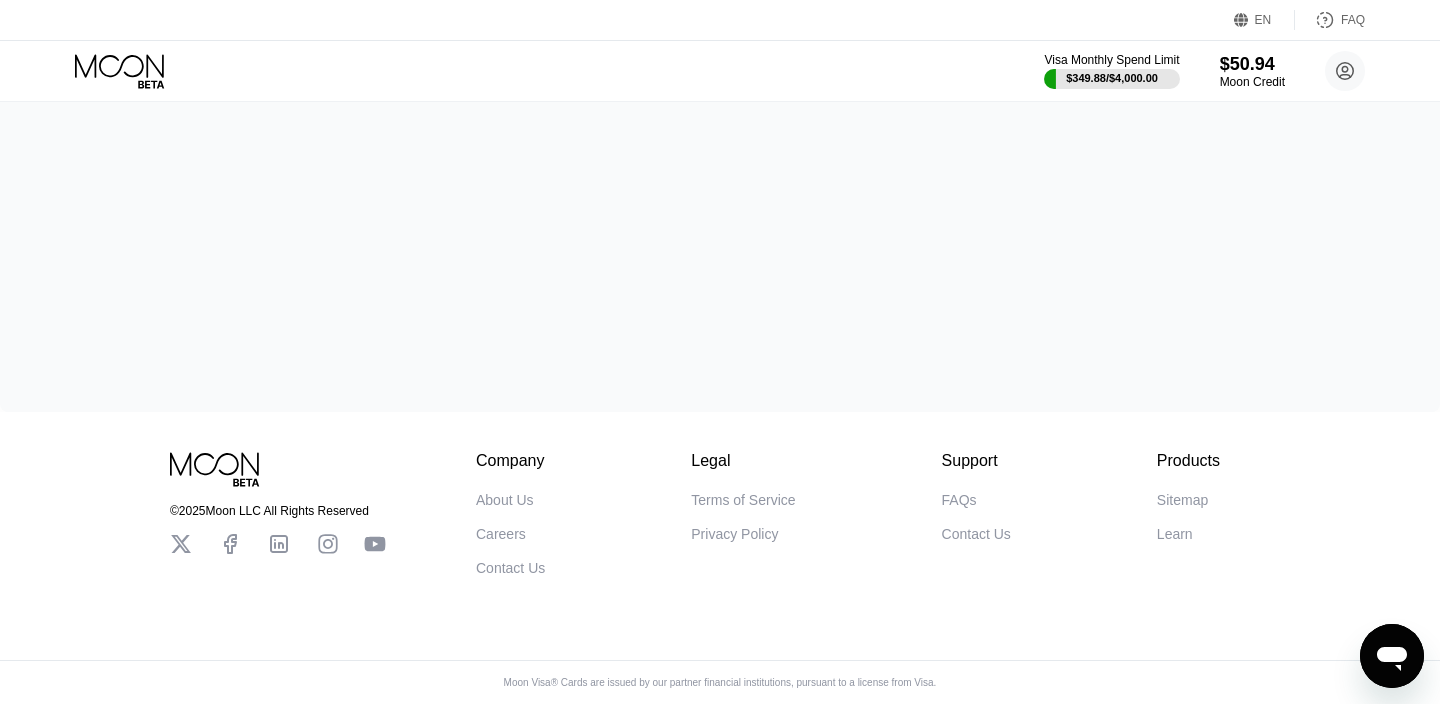scroll, scrollTop: 0, scrollLeft: 0, axis: both 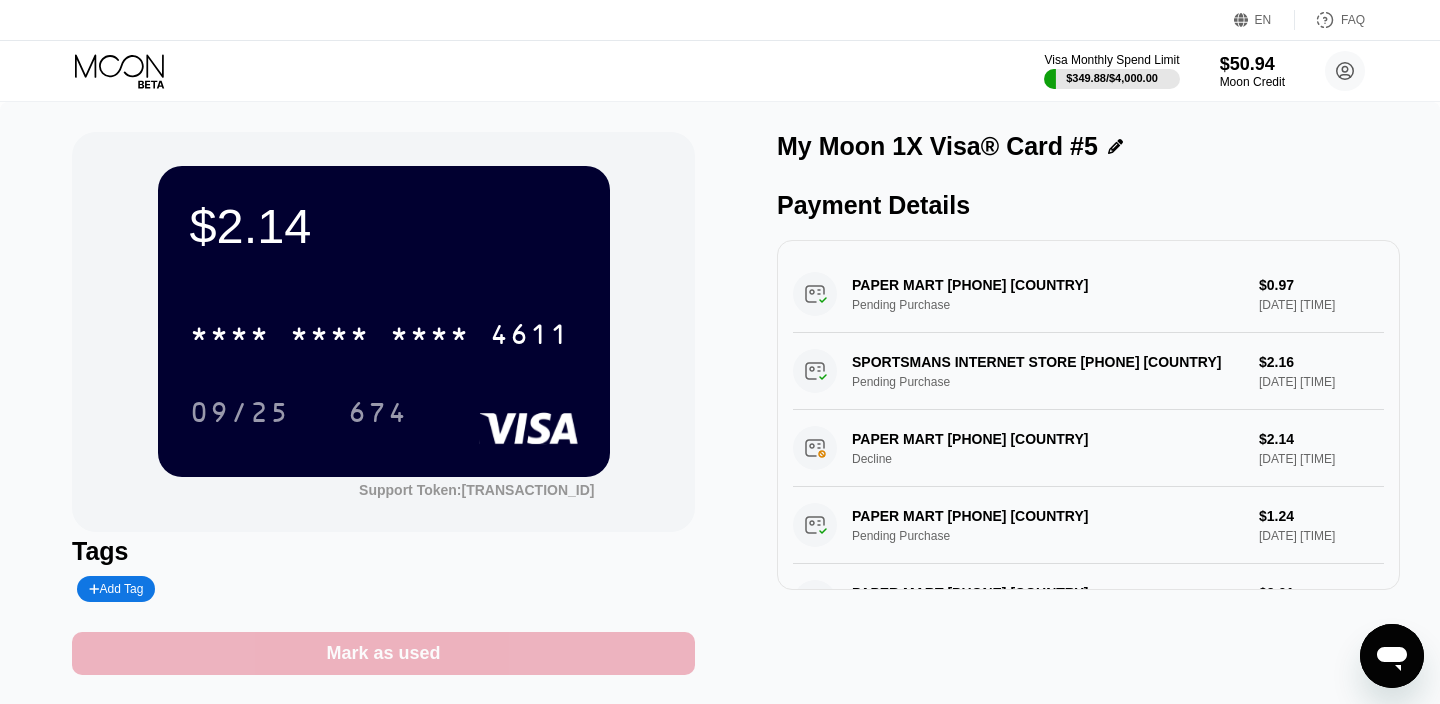 click on "Mark as used" at bounding box center [383, 653] 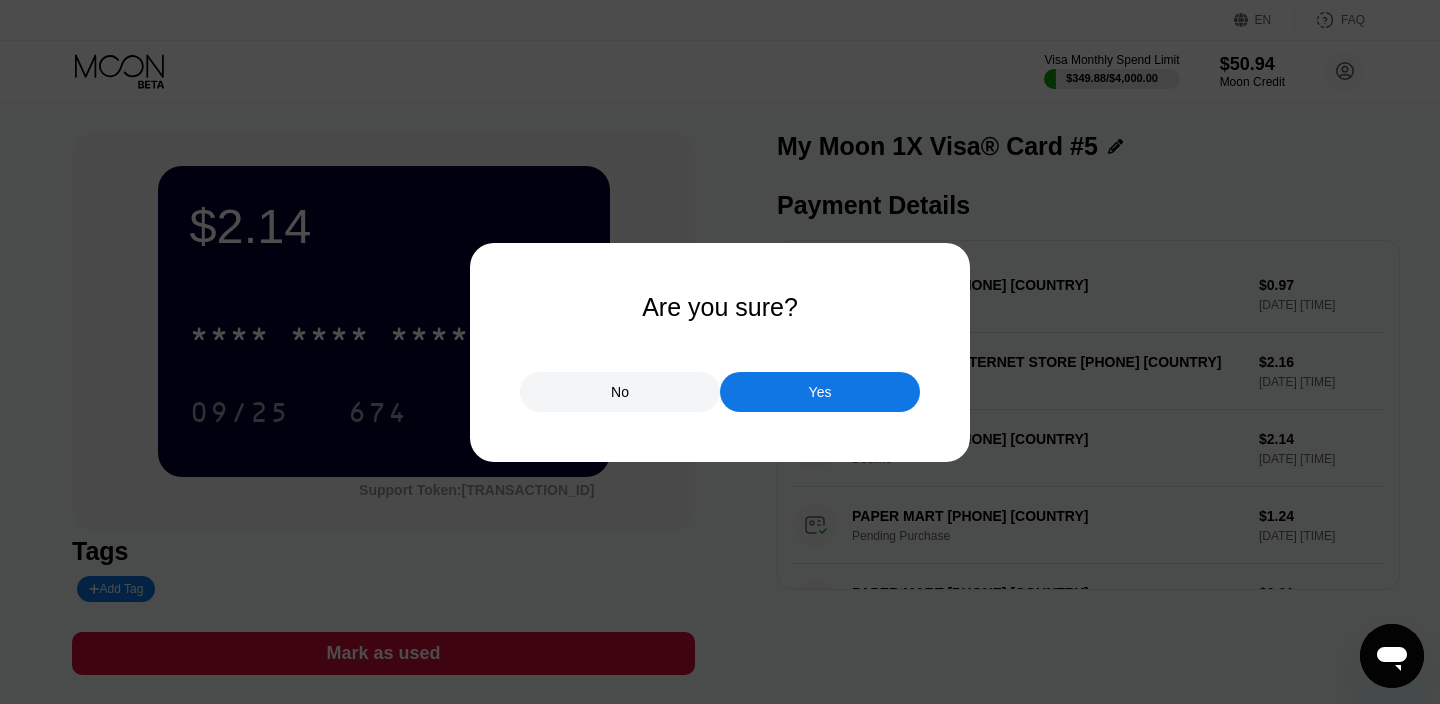 click on "Yes" at bounding box center (820, 392) 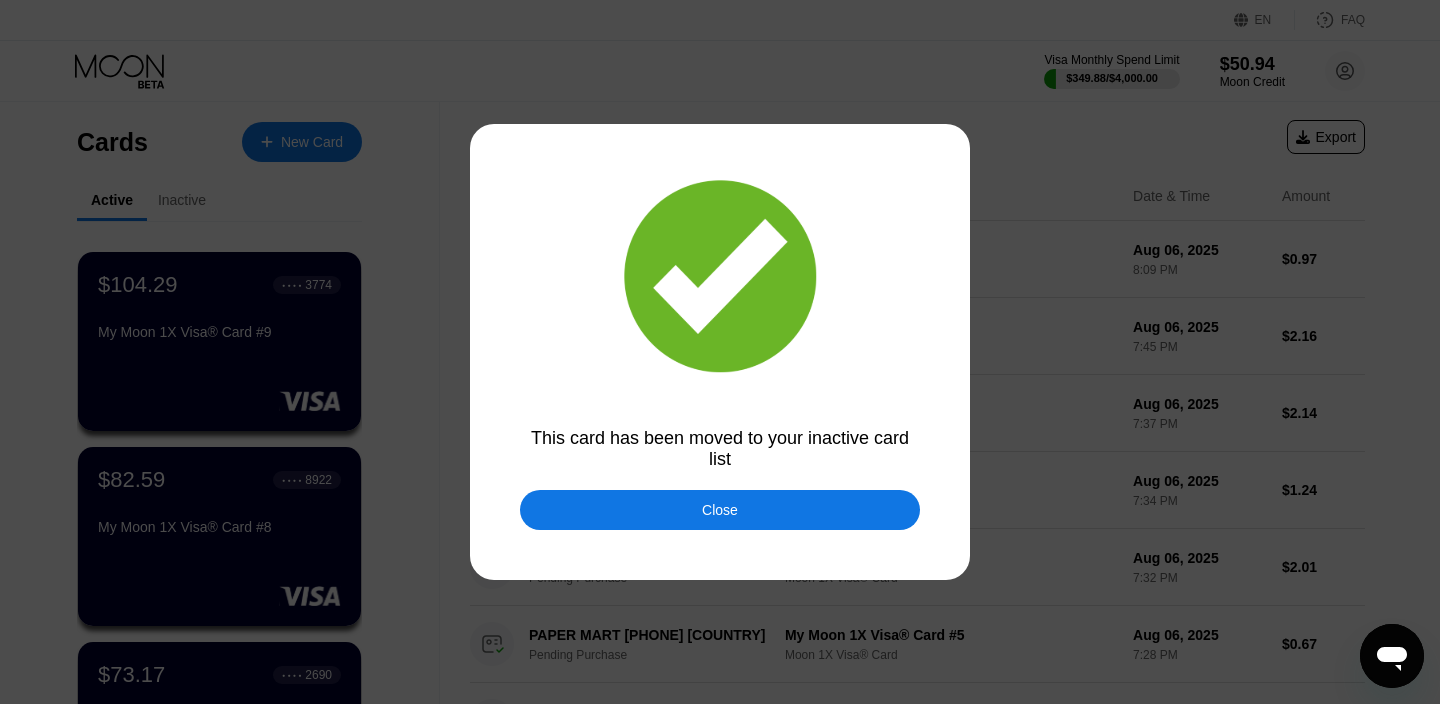 click on "Close" at bounding box center (720, 510) 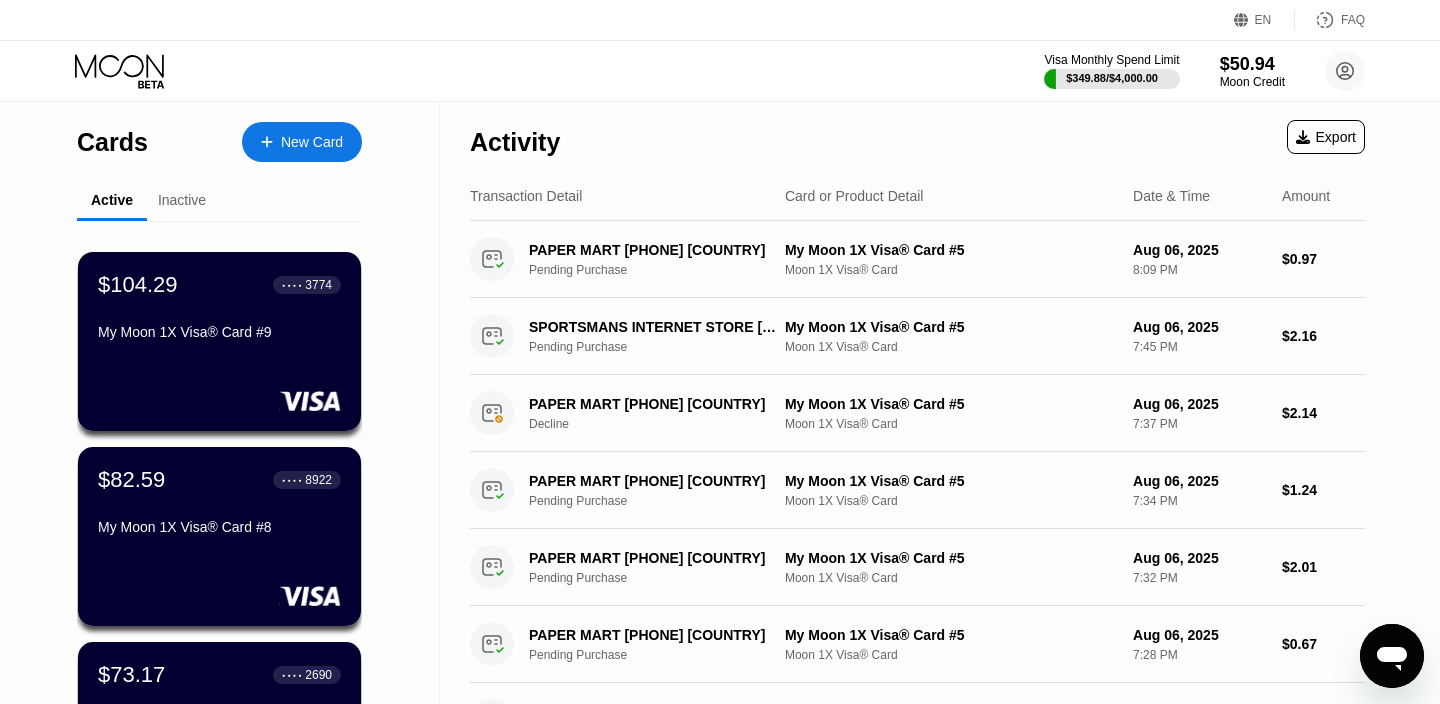 click on "Inactive" at bounding box center [182, 200] 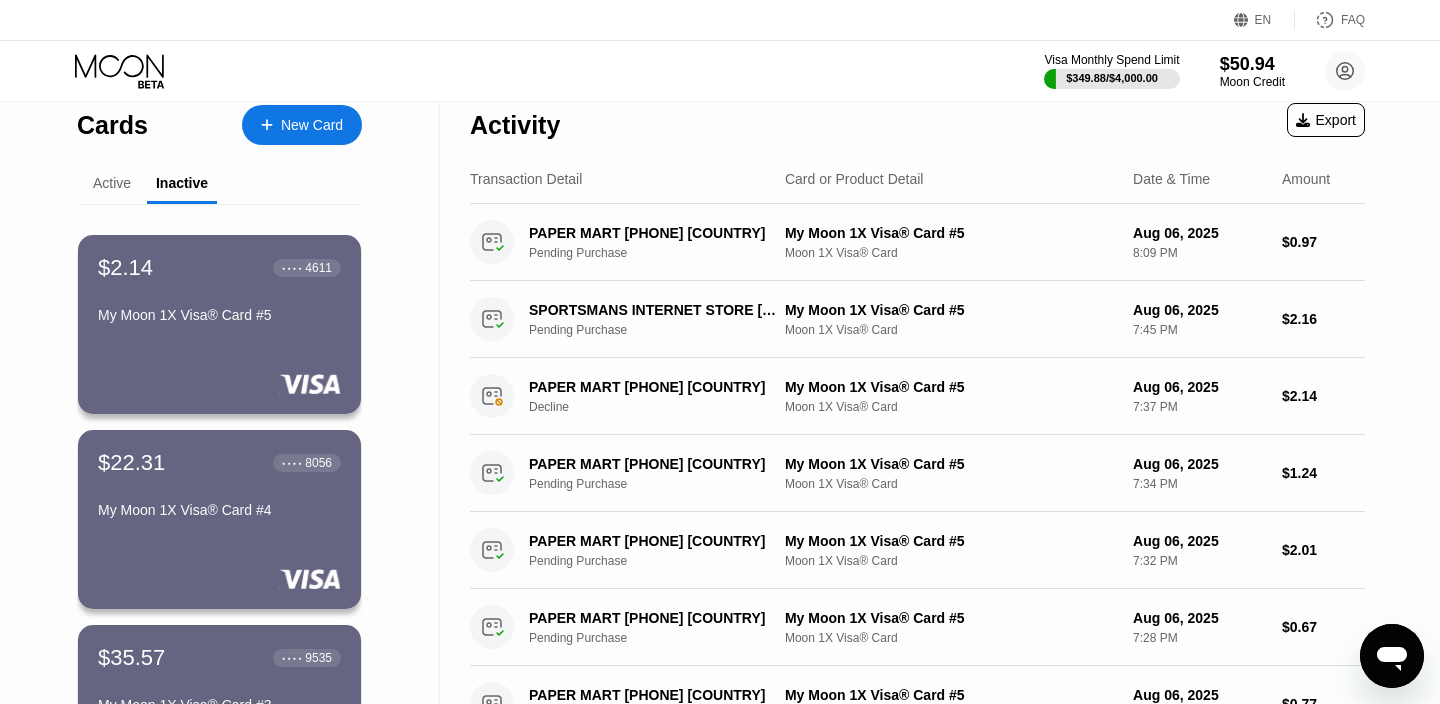 scroll, scrollTop: 0, scrollLeft: 0, axis: both 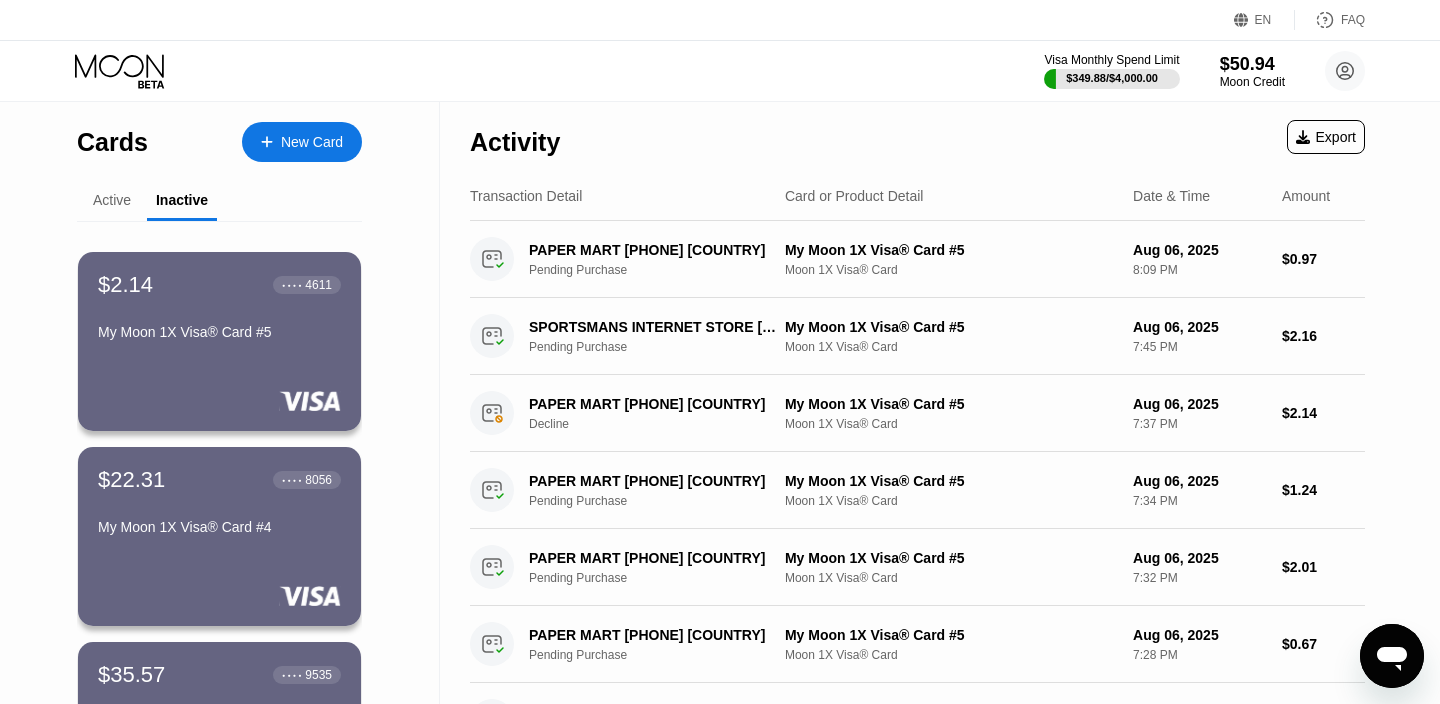 click on "Active" at bounding box center (112, 200) 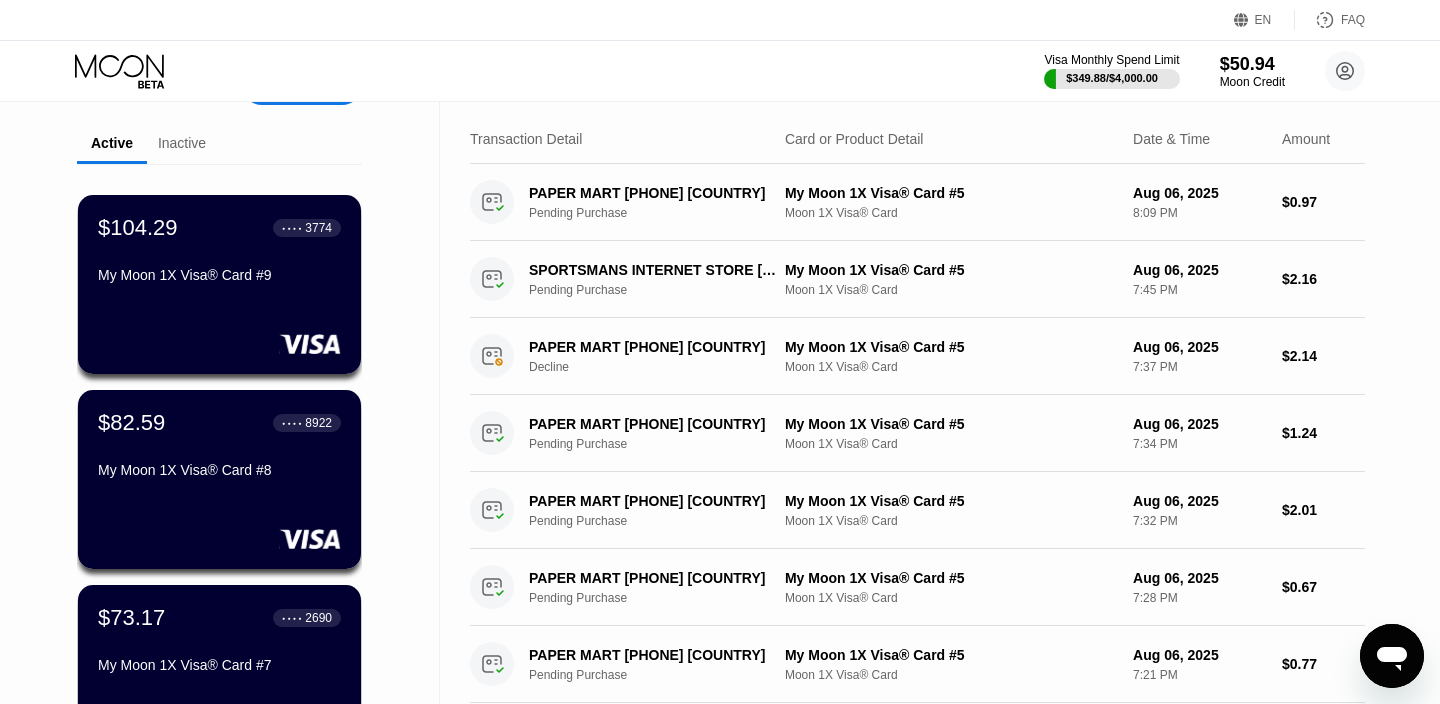scroll, scrollTop: 0, scrollLeft: 0, axis: both 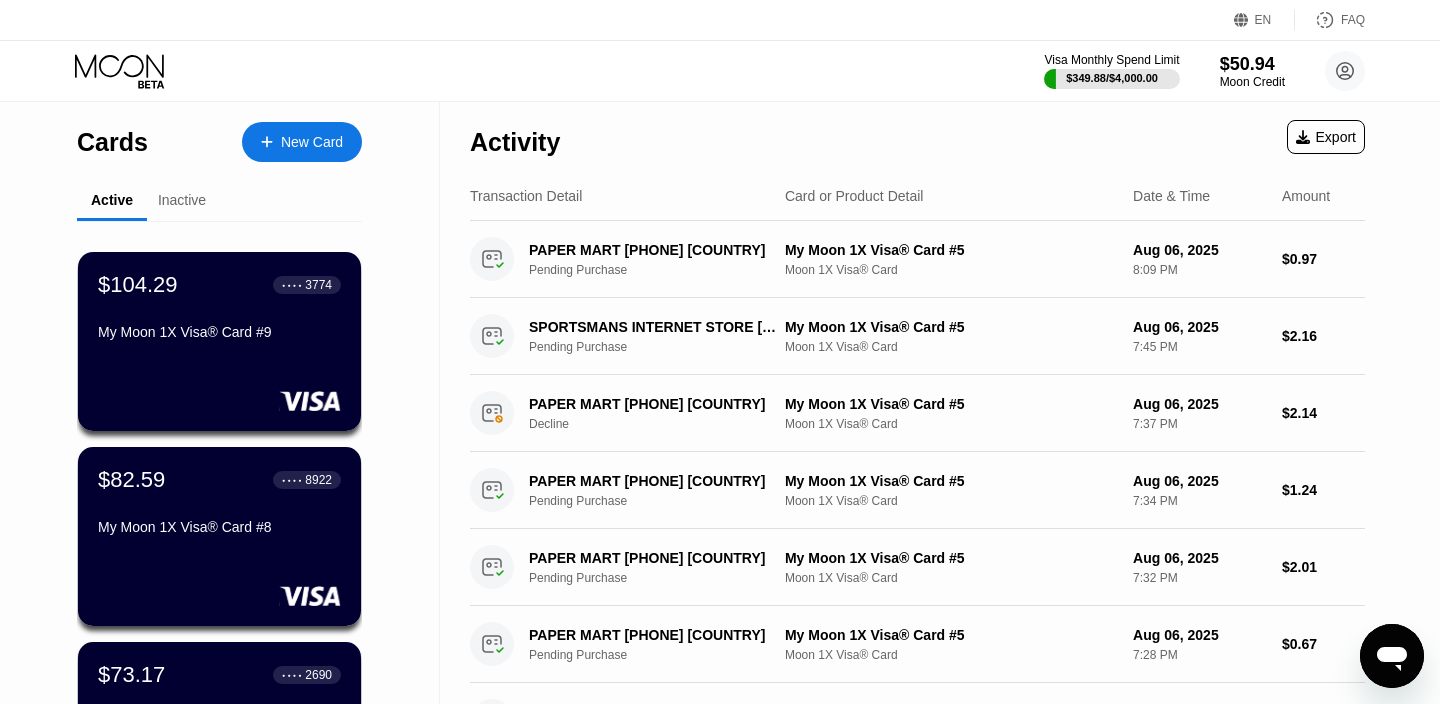 click on "New Card" at bounding box center [312, 142] 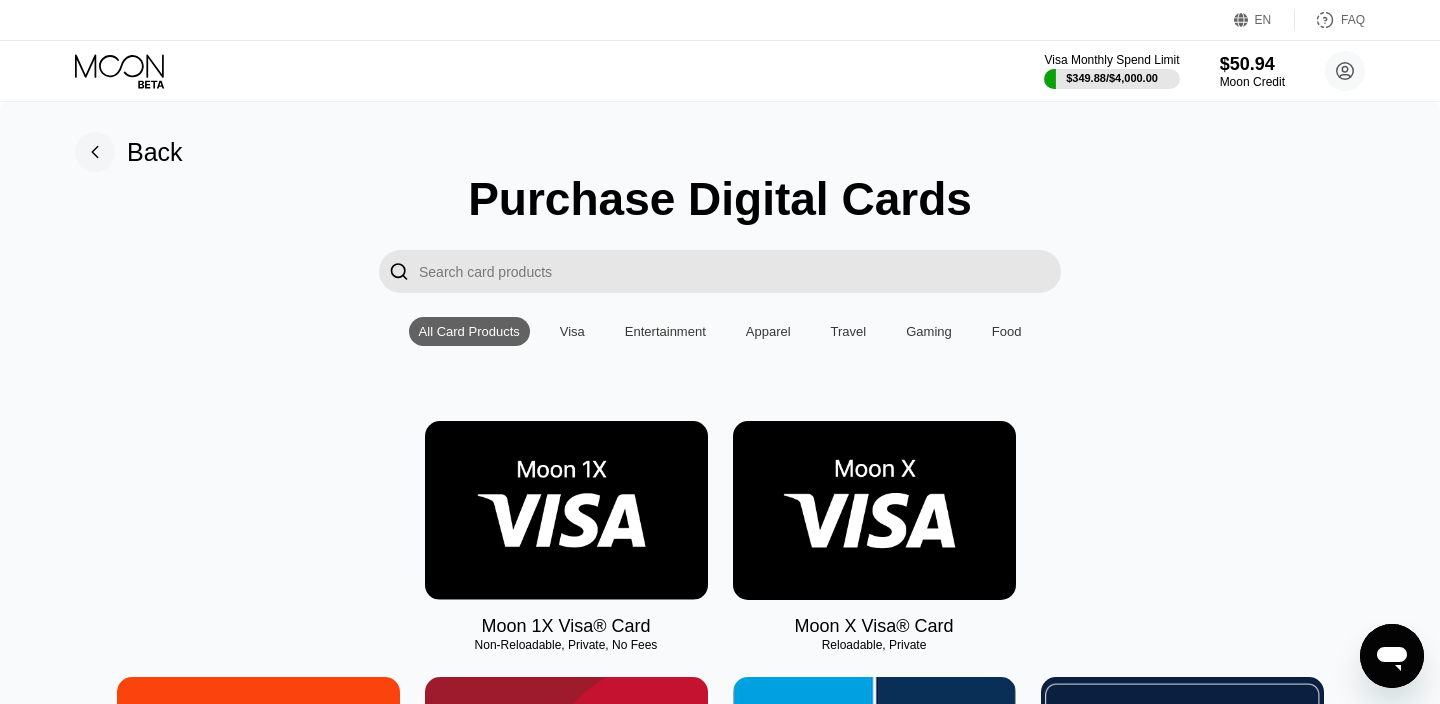 click at bounding box center (566, 510) 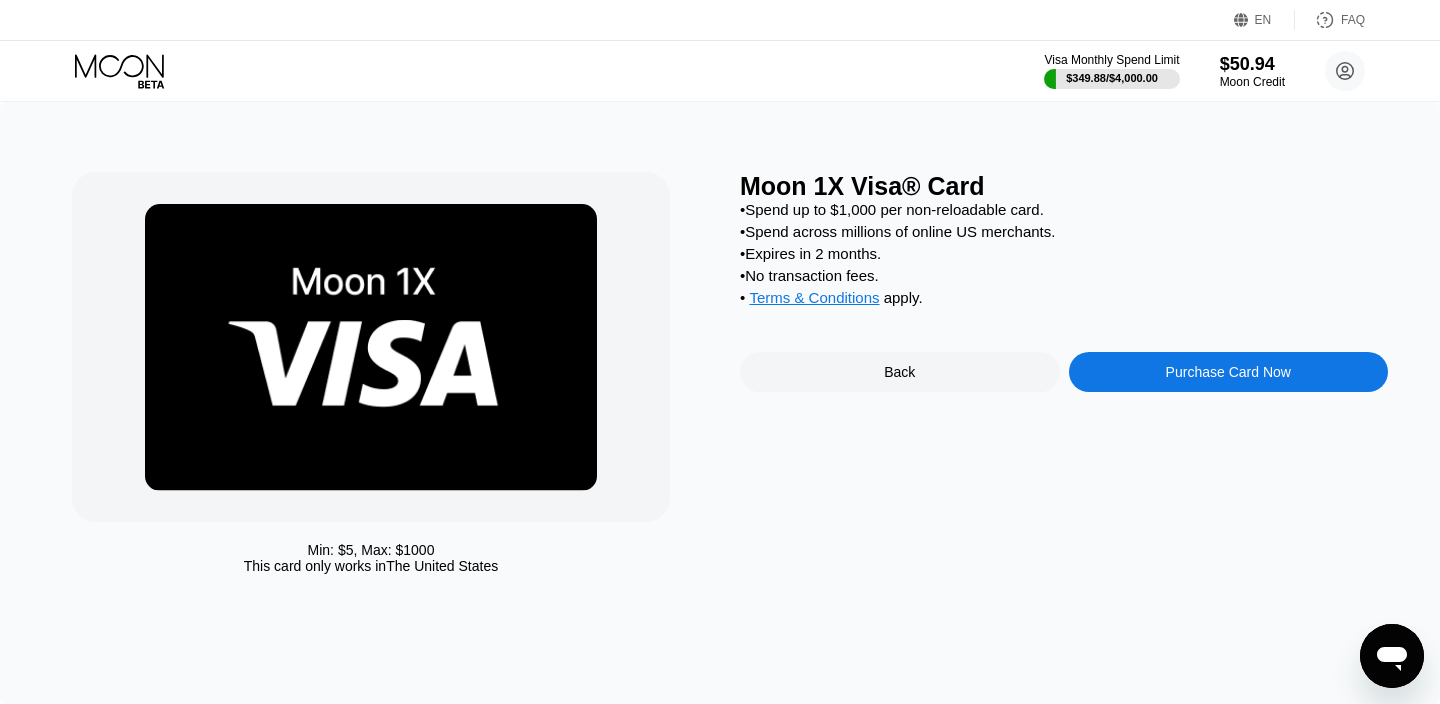 click on "Purchase Card Now" at bounding box center (1228, 372) 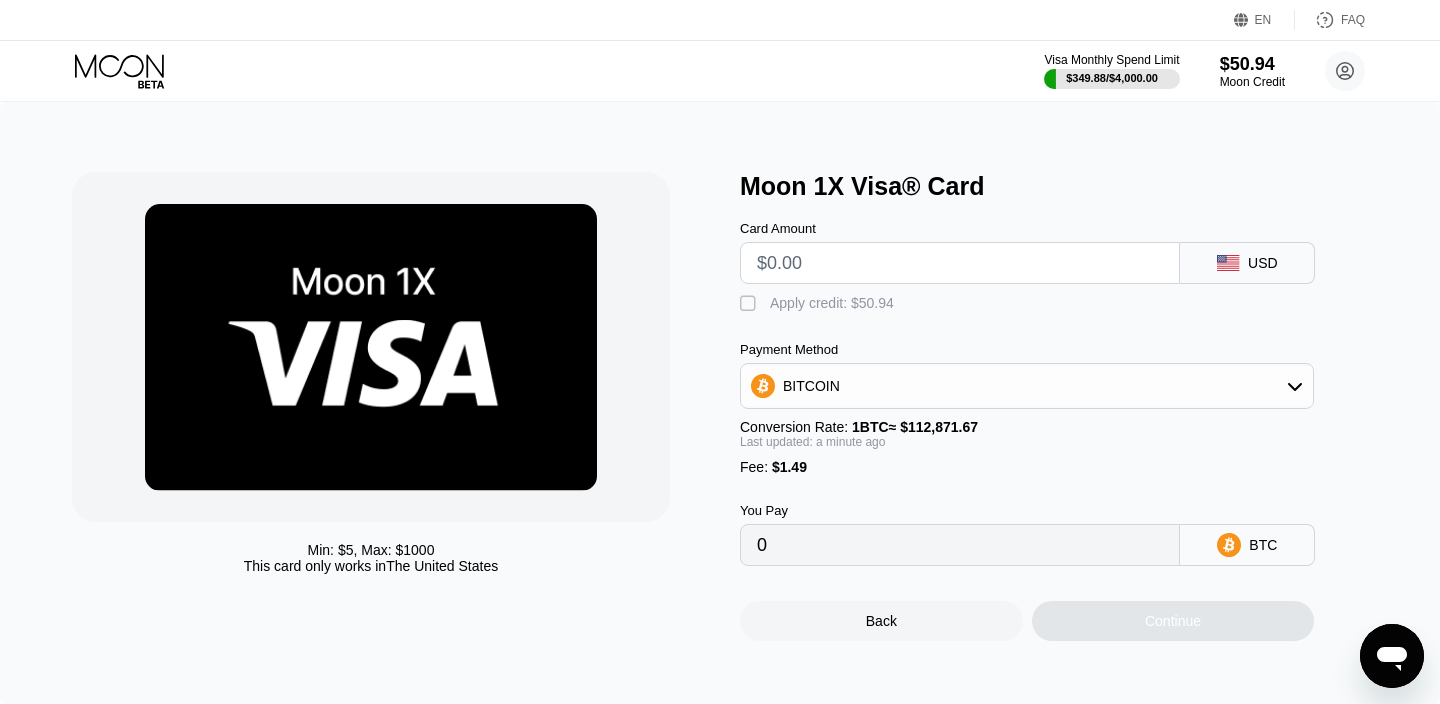 click on "BITCOIN" at bounding box center (1027, 386) 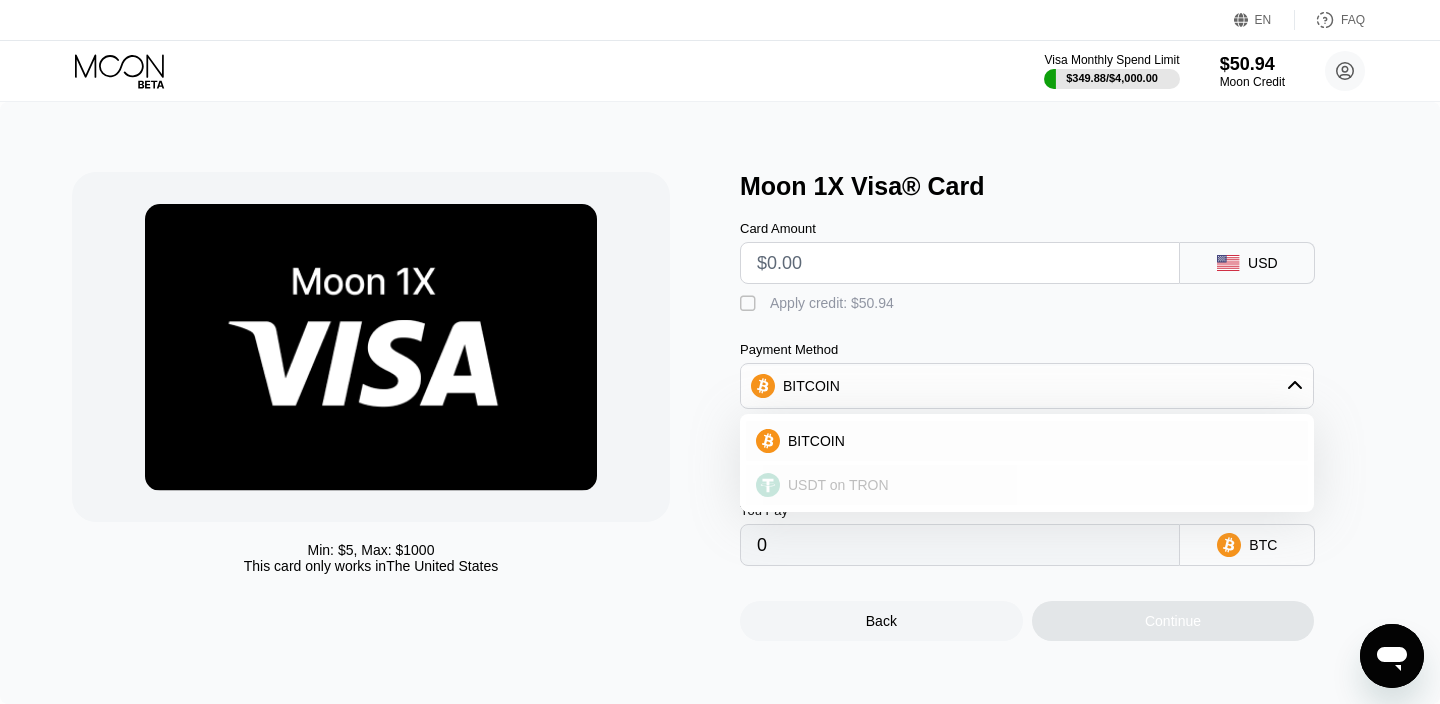 drag, startPoint x: 832, startPoint y: 478, endPoint x: 886, endPoint y: 237, distance: 246.97571 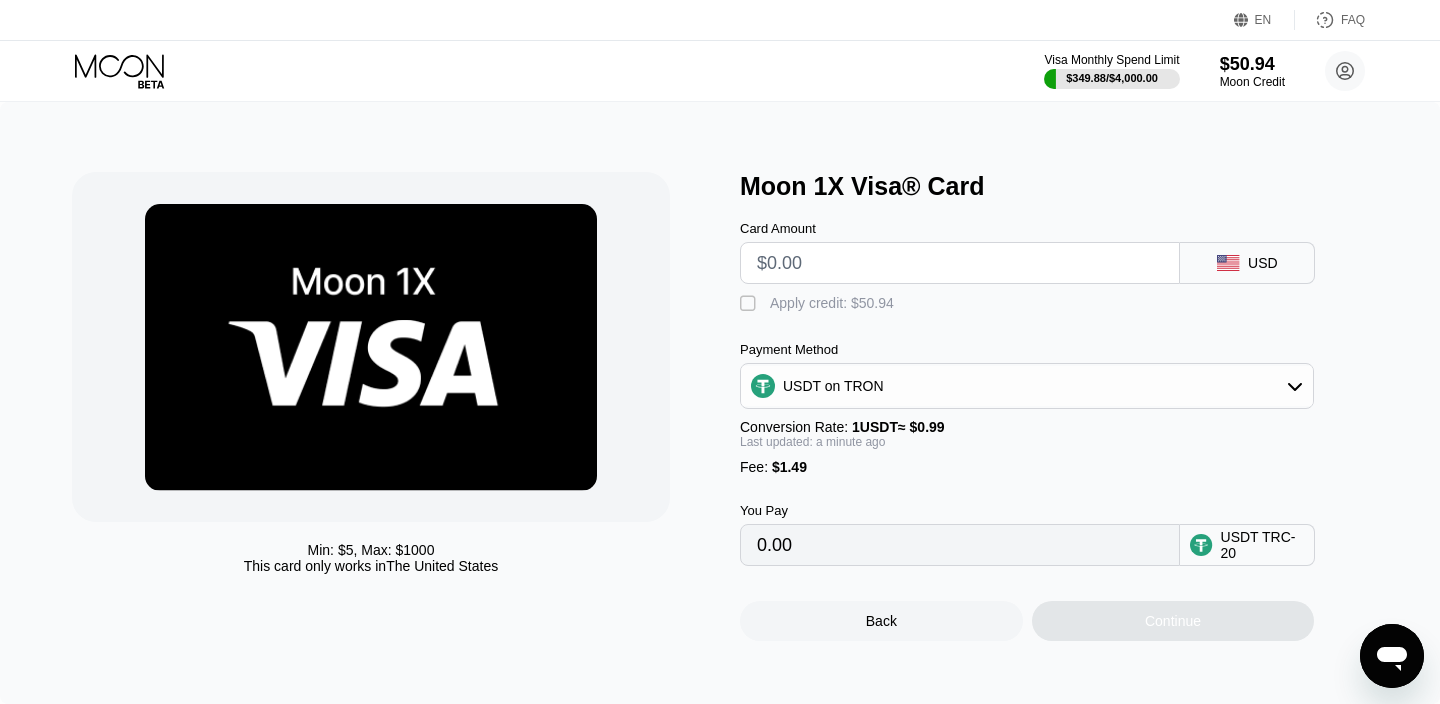 click at bounding box center (960, 263) 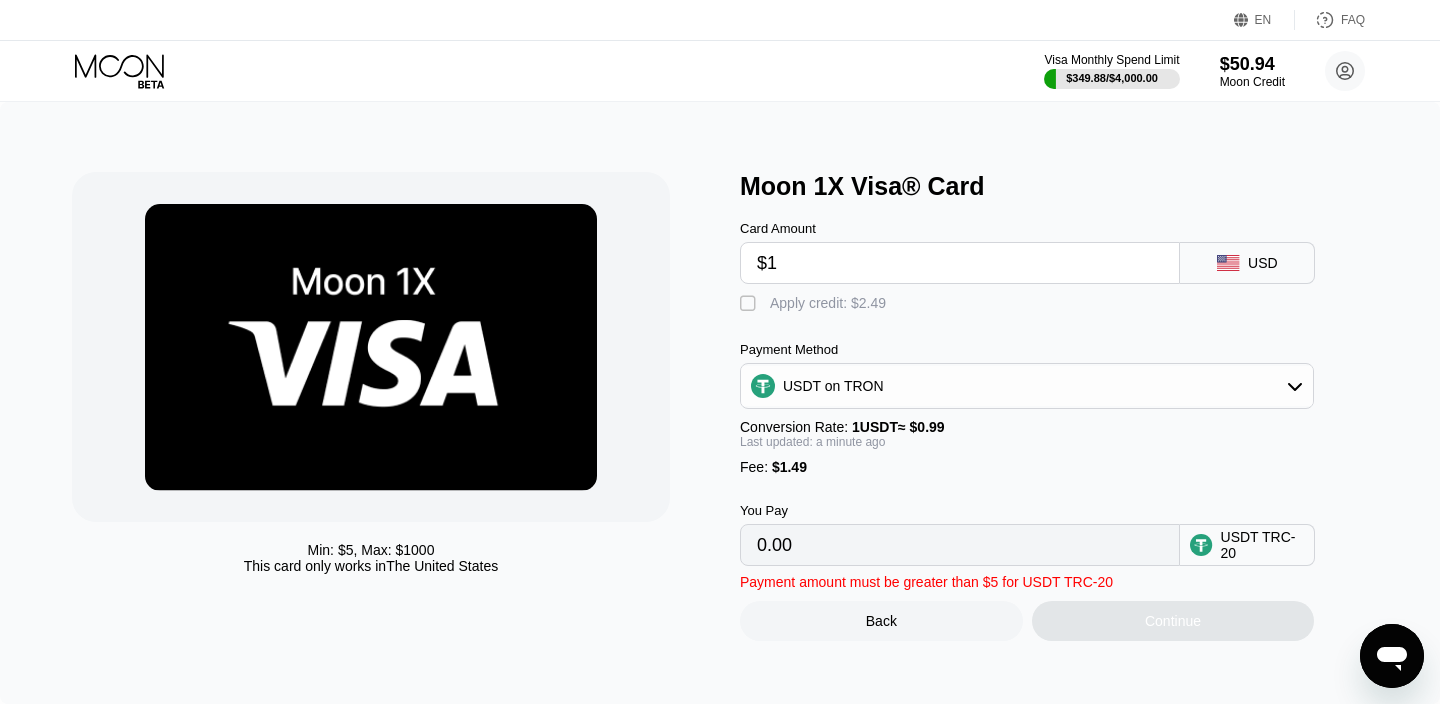 type on "2.52" 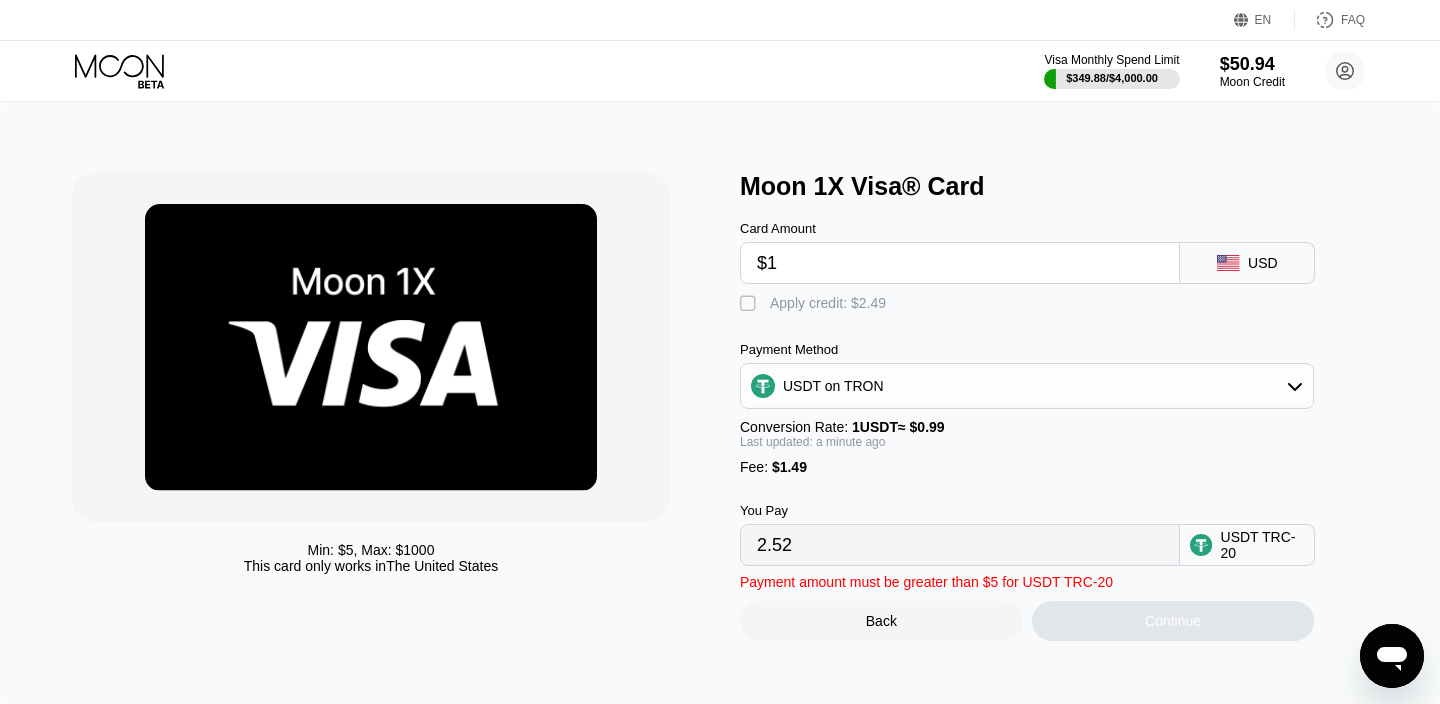 type on "$15" 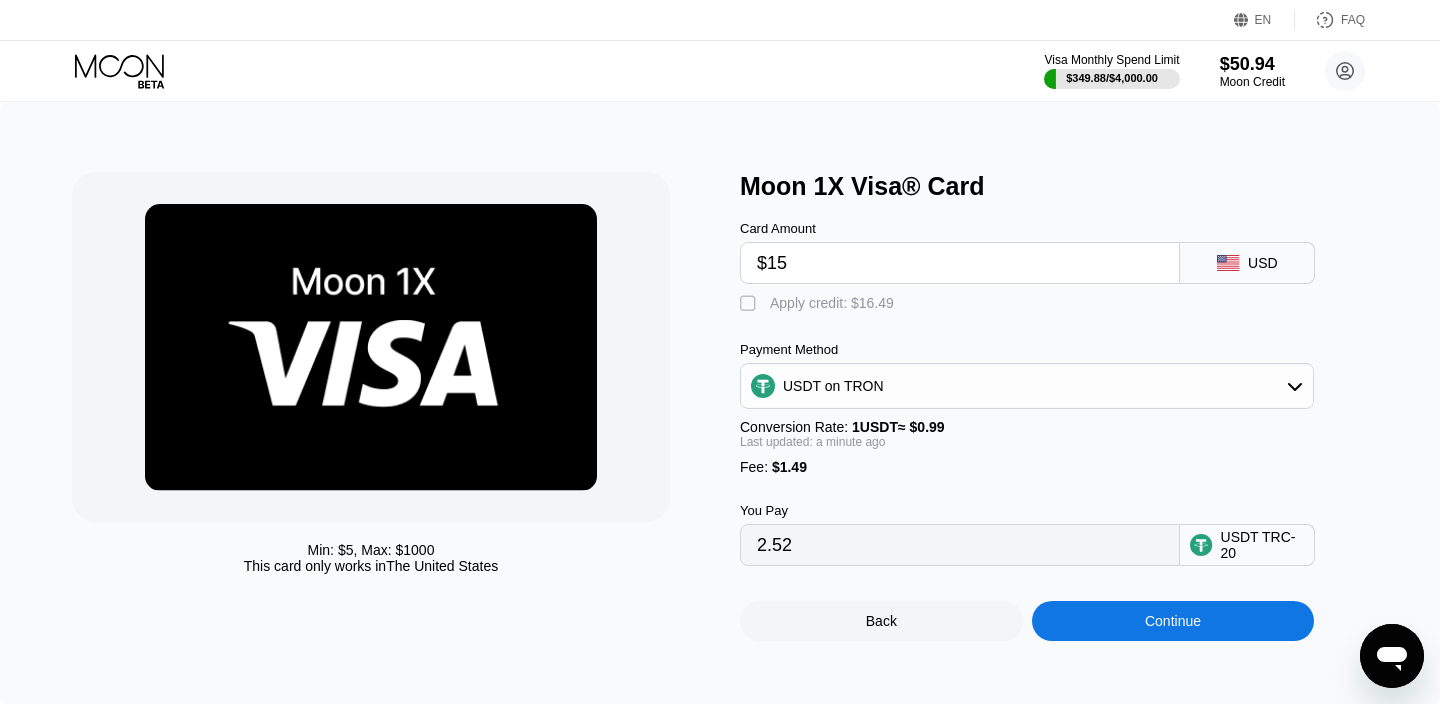 type on "16.66" 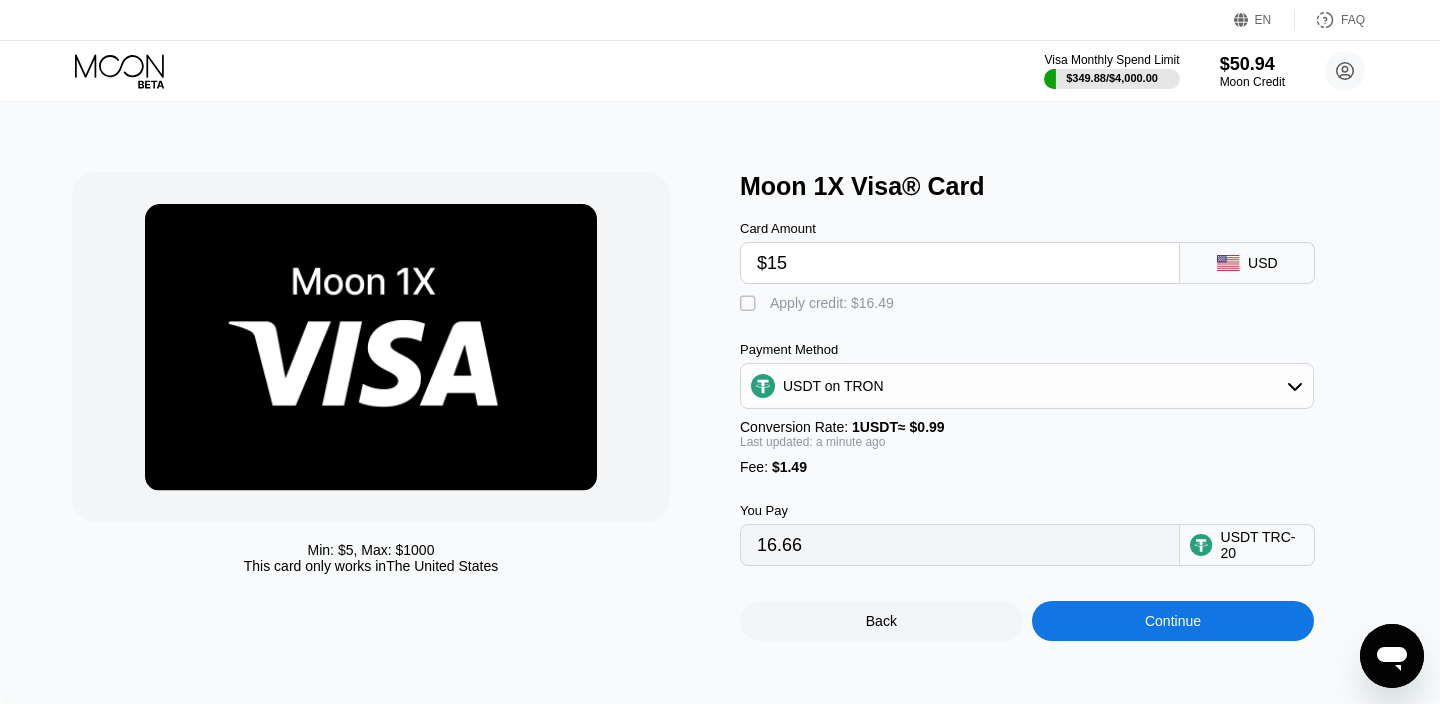 type on "$150" 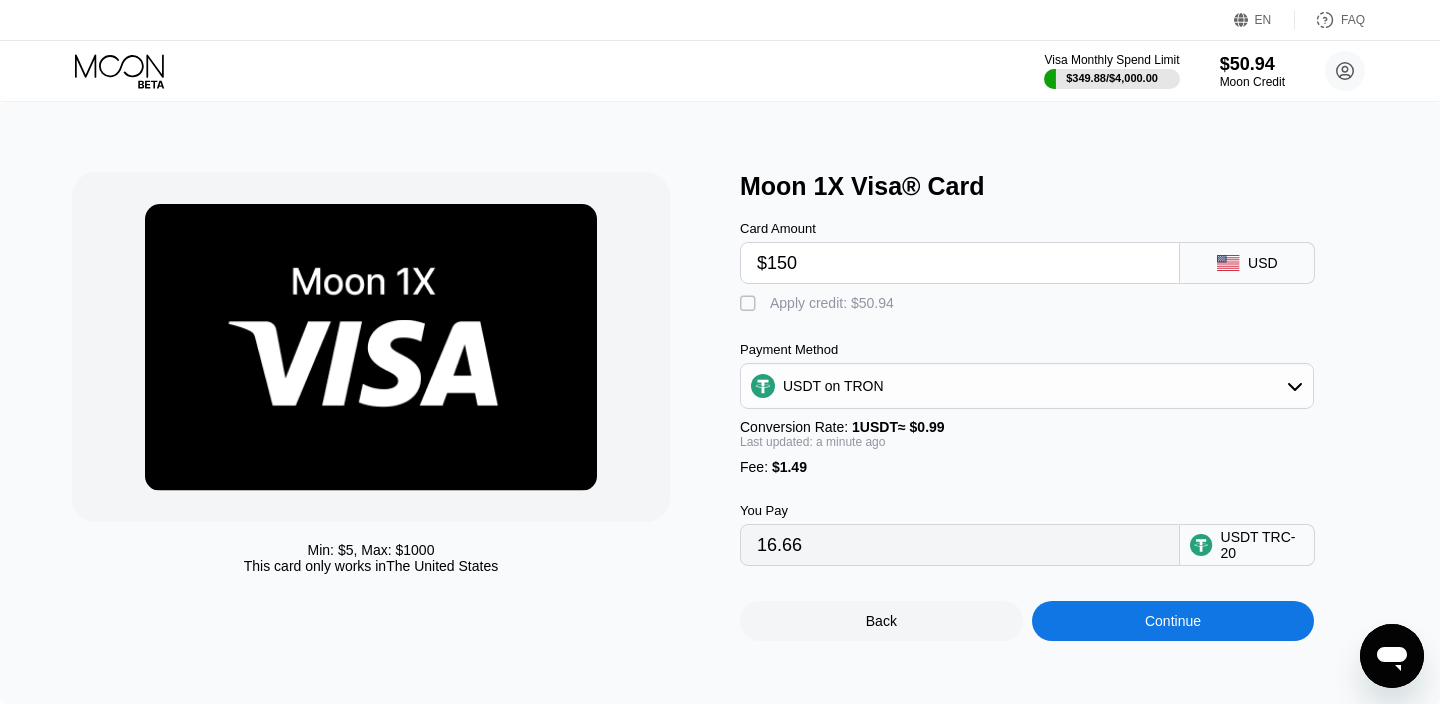 type on "153.02" 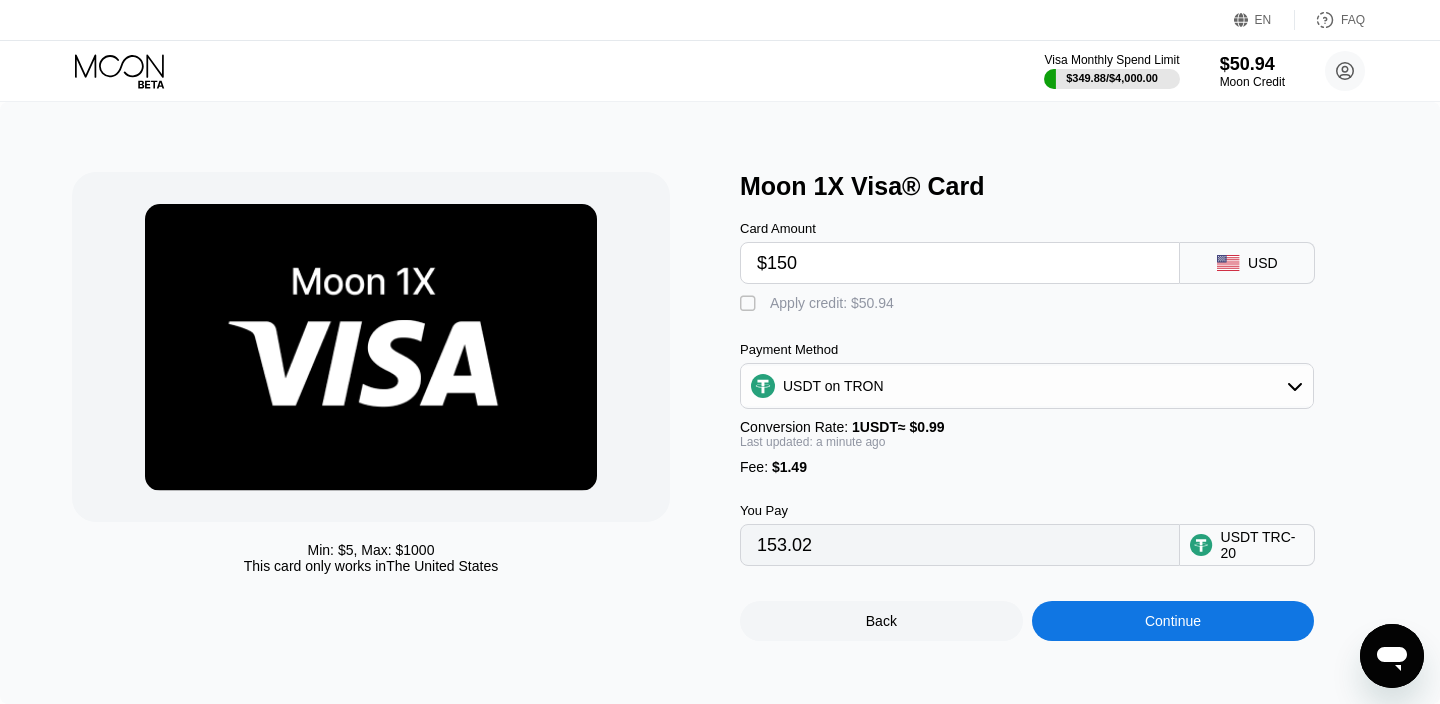 type on "$150" 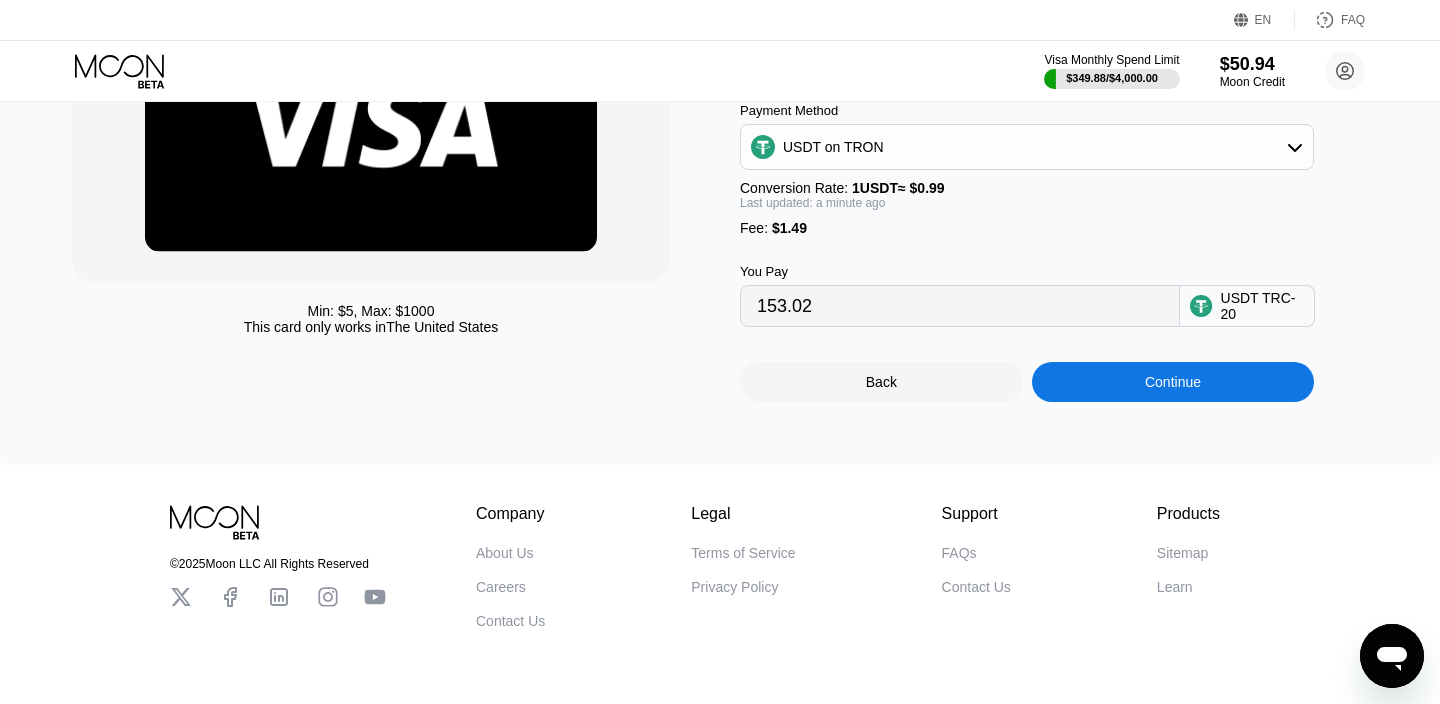 scroll, scrollTop: 293, scrollLeft: 0, axis: vertical 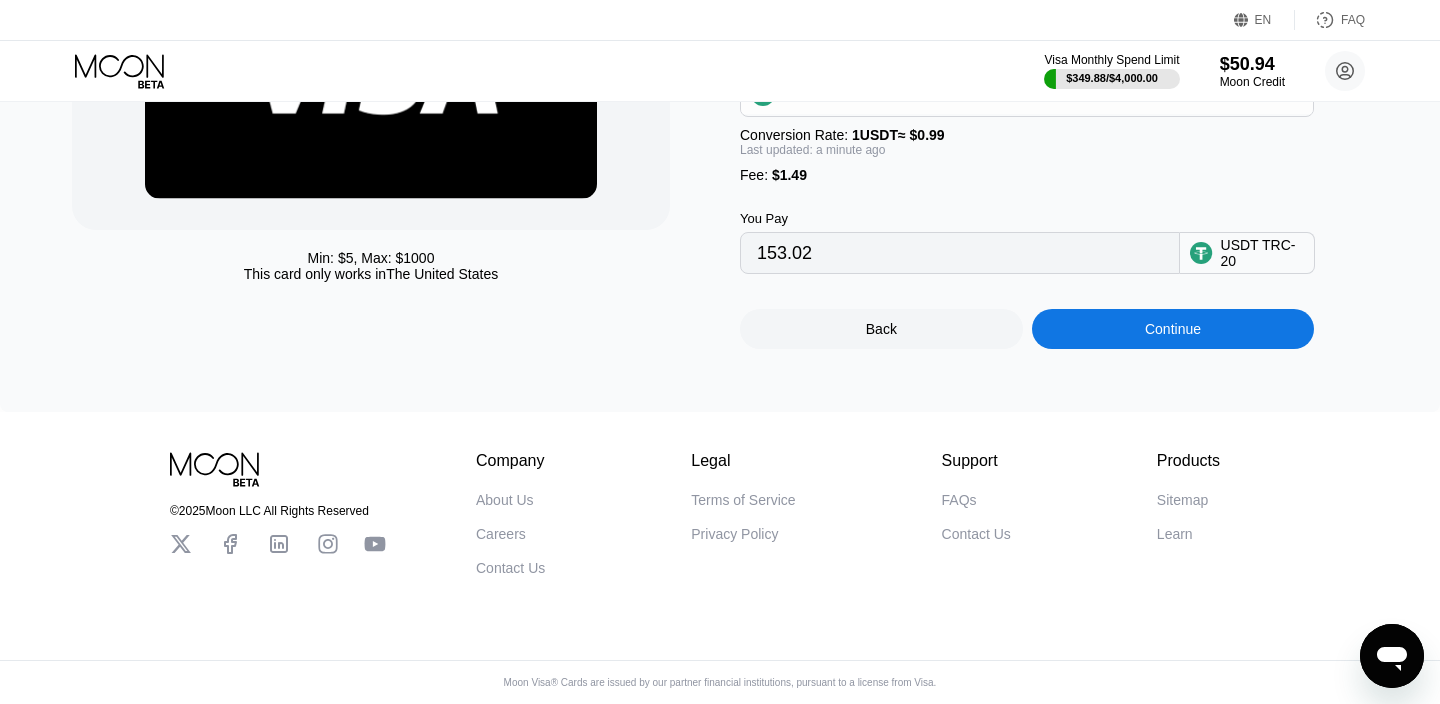 click on "Continue" at bounding box center (1173, 329) 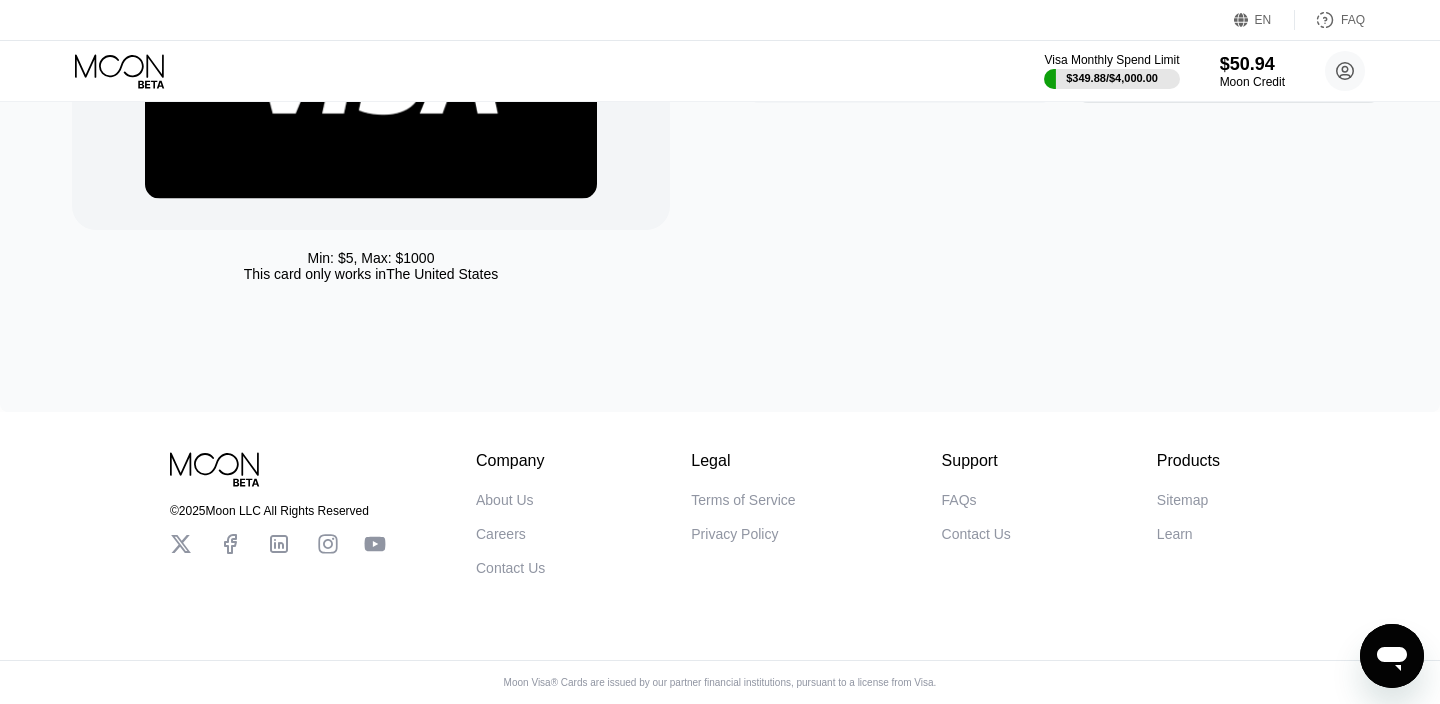 scroll, scrollTop: 0, scrollLeft: 0, axis: both 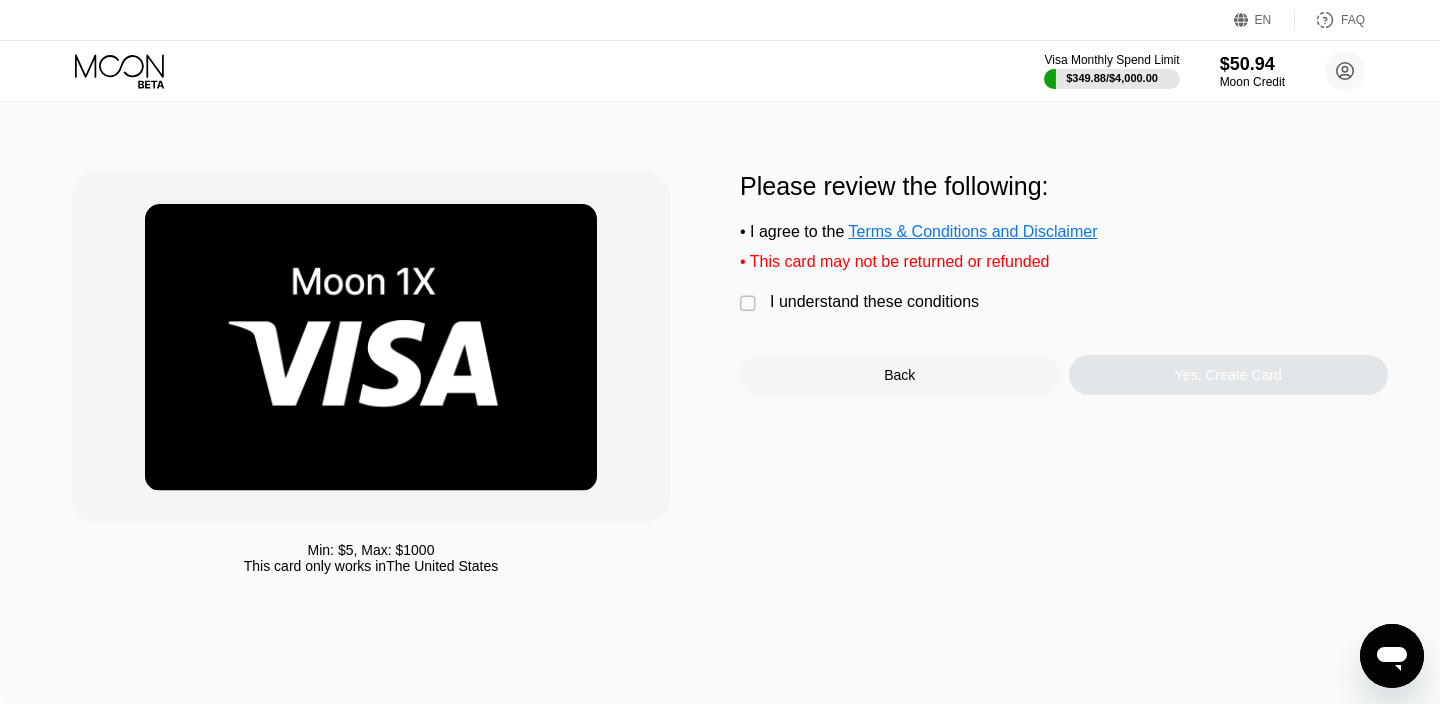 click on "I understand these conditions" at bounding box center (874, 302) 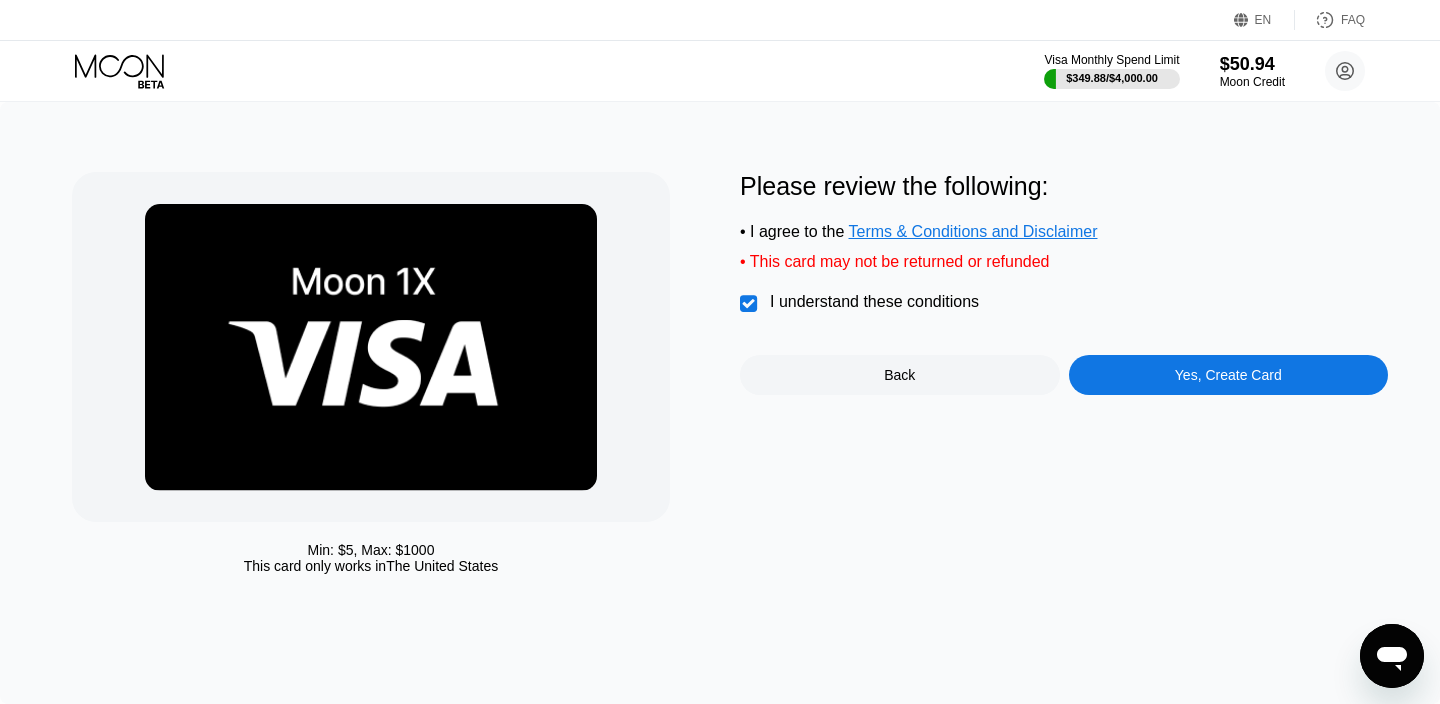 click on "Yes, Create Card" at bounding box center [1228, 375] 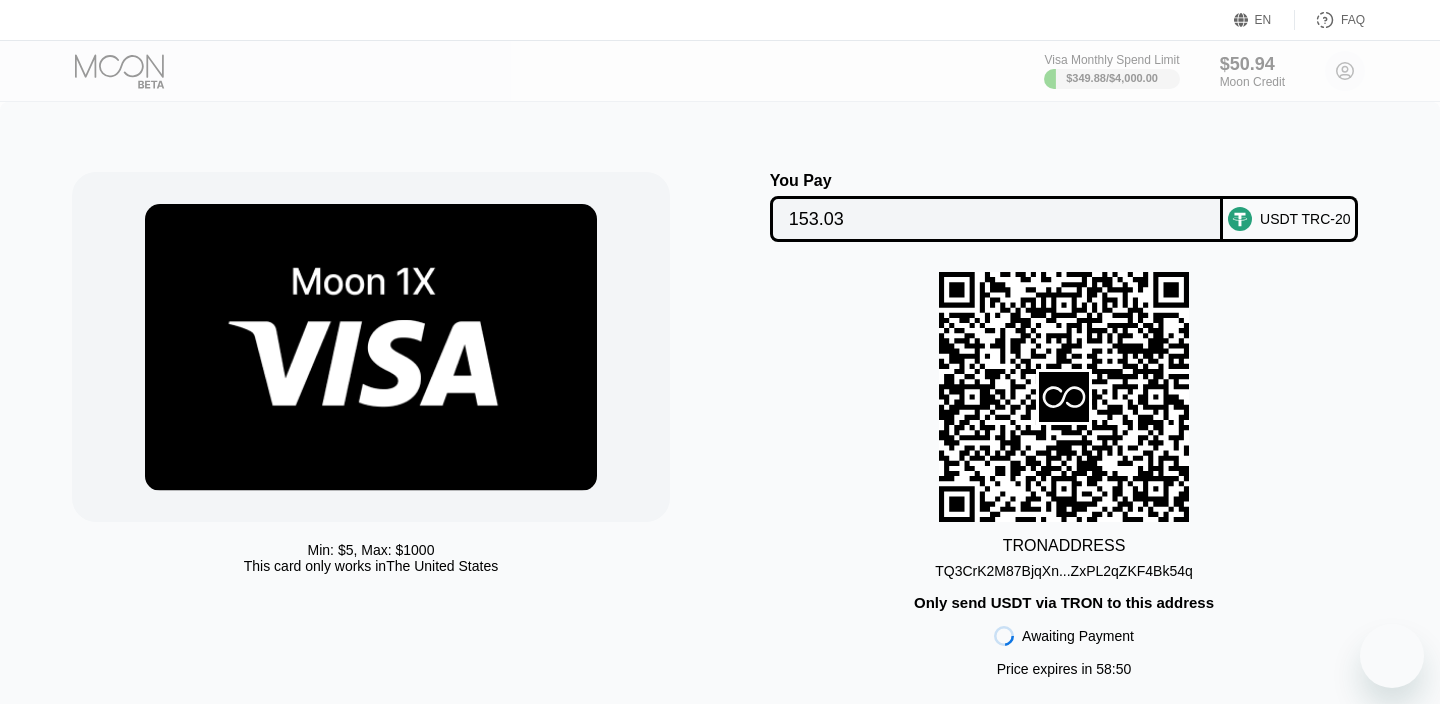 scroll, scrollTop: 0, scrollLeft: 0, axis: both 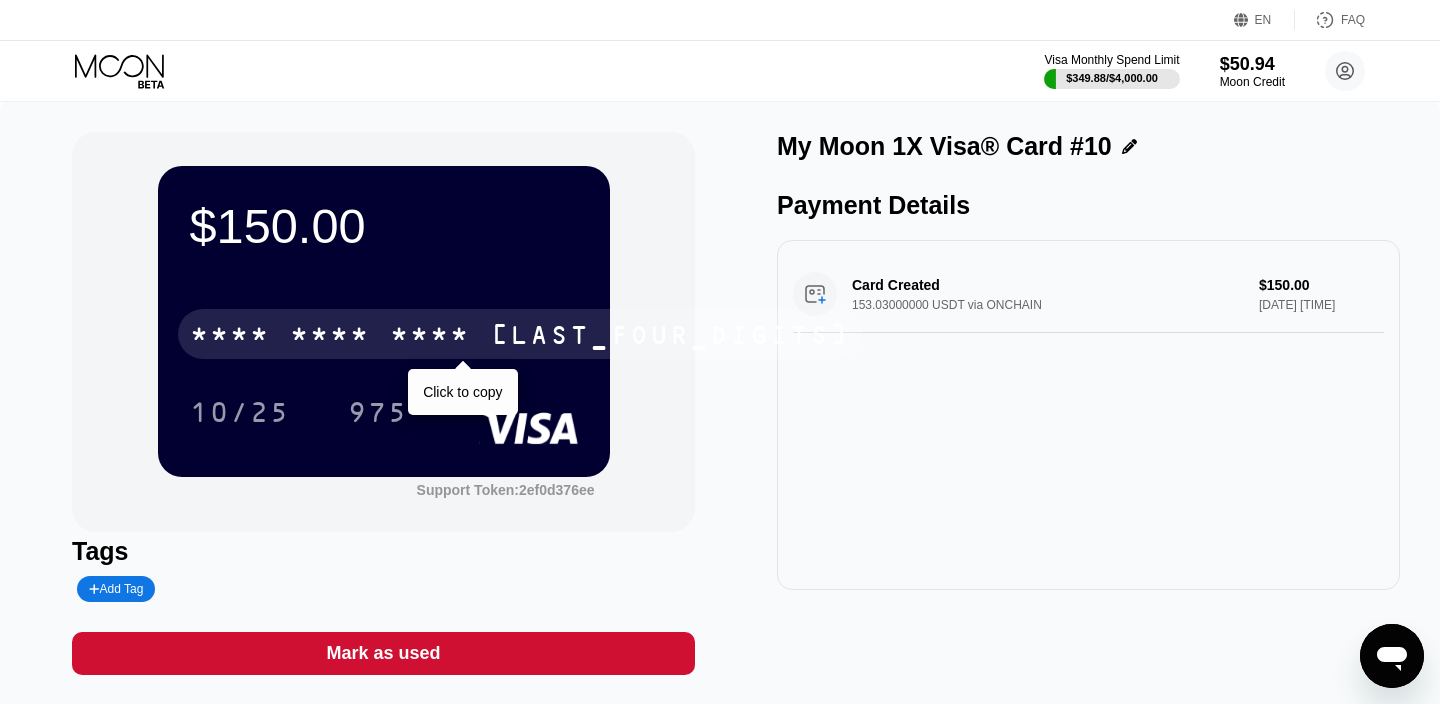 click on "1835" at bounding box center (670, 337) 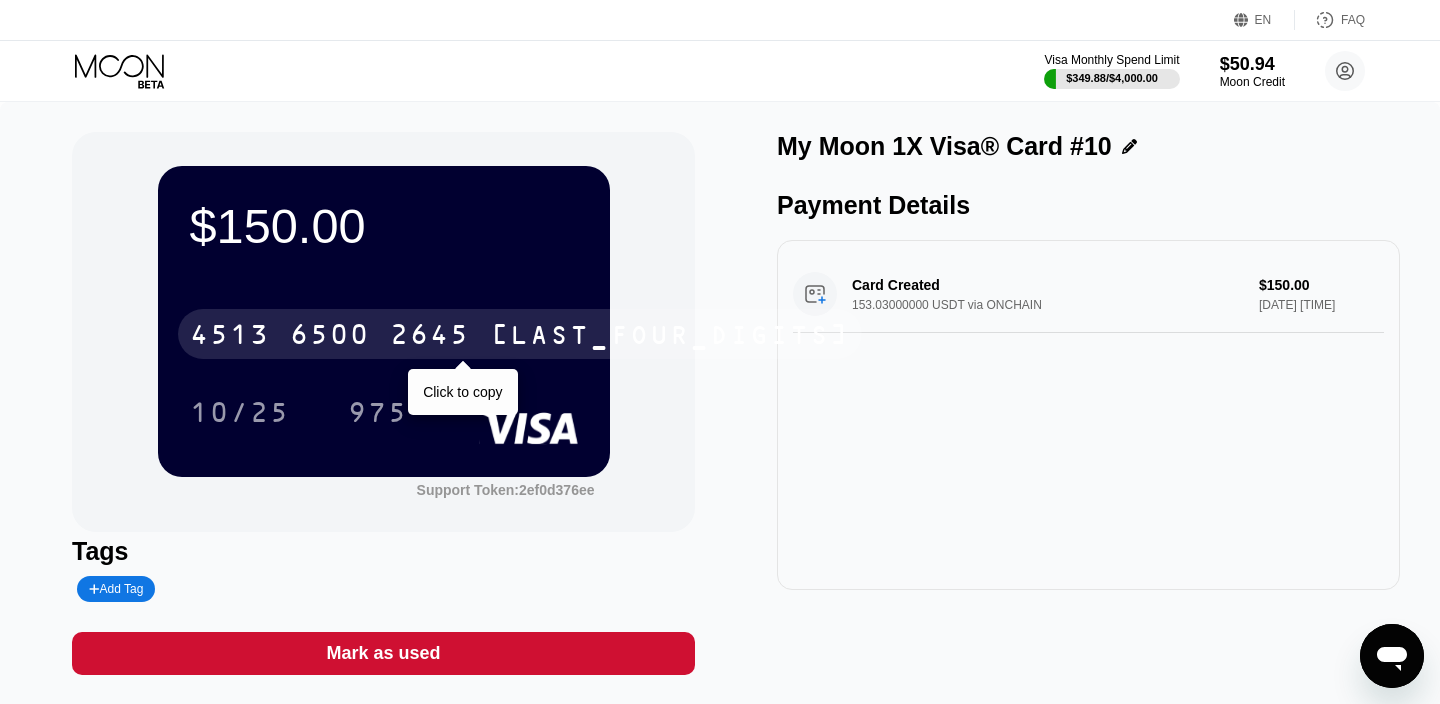 click on "2645" at bounding box center (430, 337) 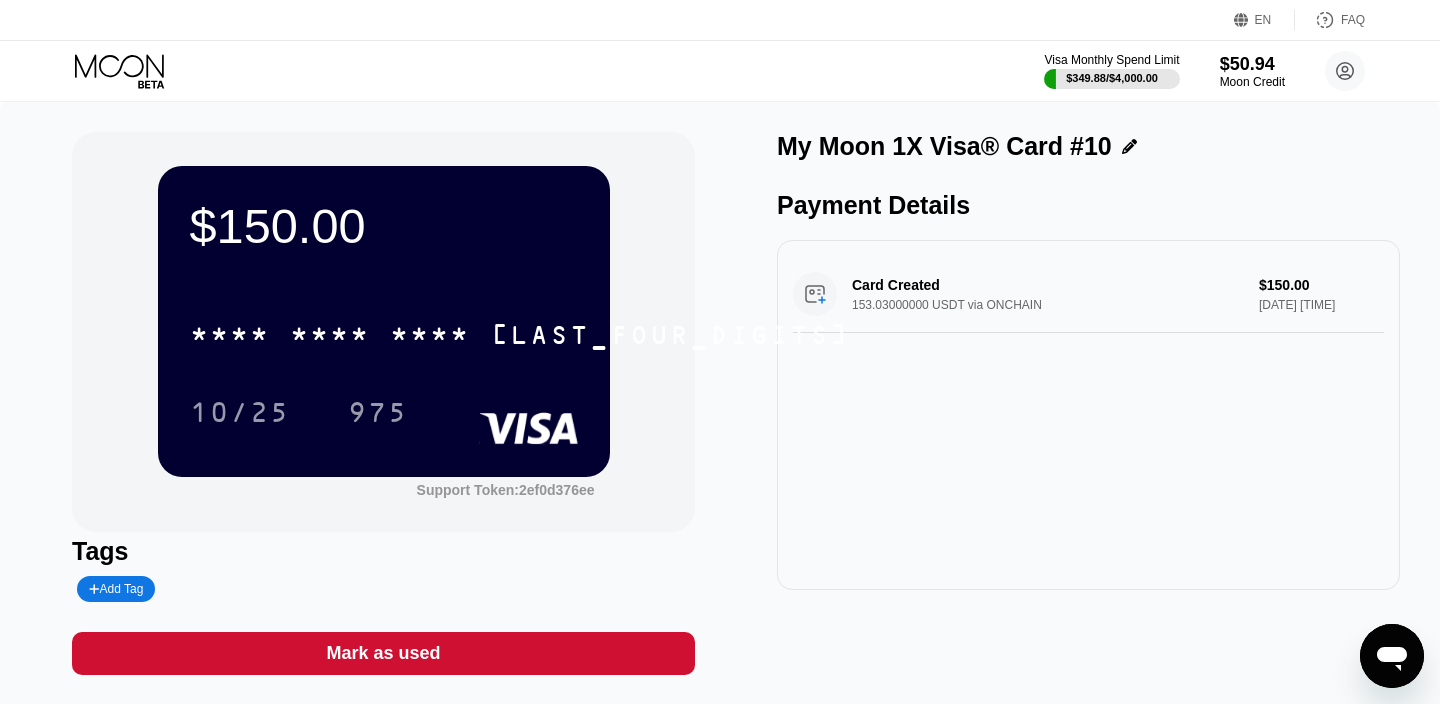 click on "975" at bounding box center [378, 415] 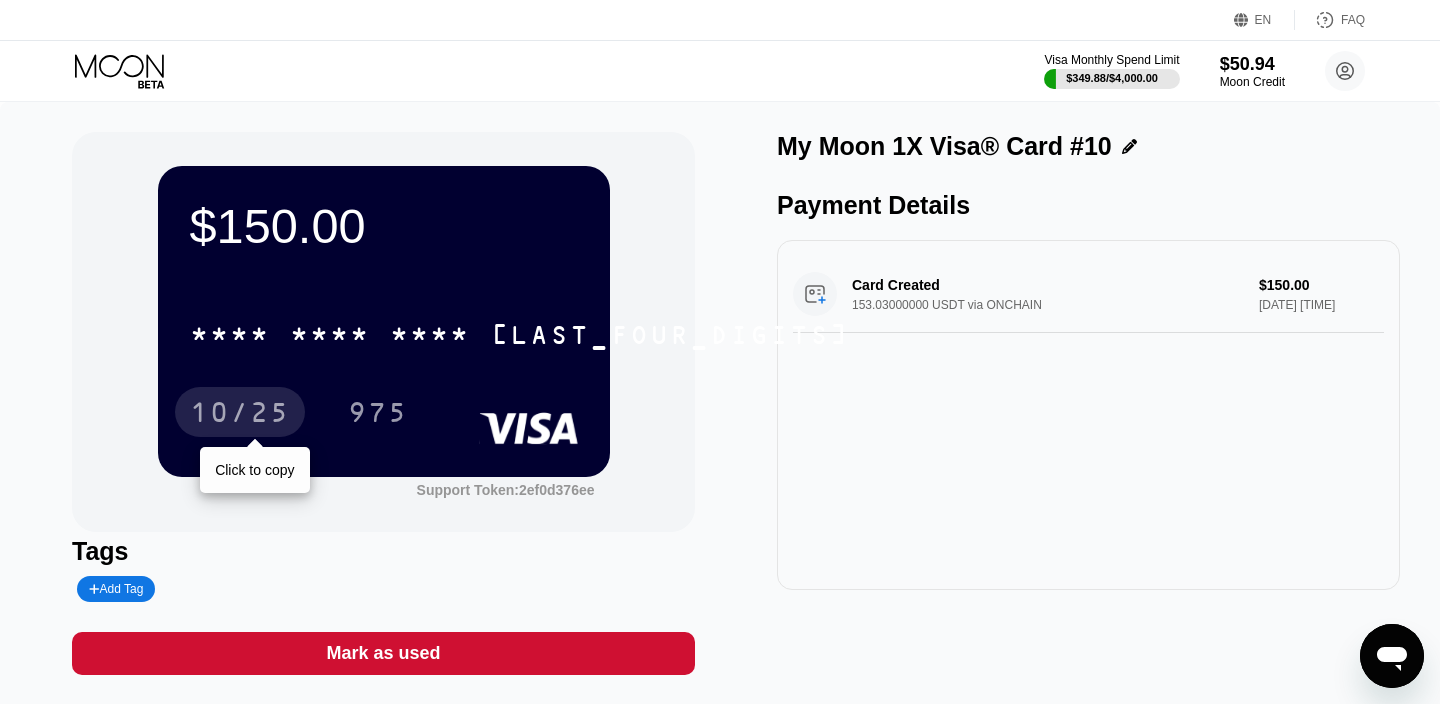 click on "10/25" at bounding box center [240, 415] 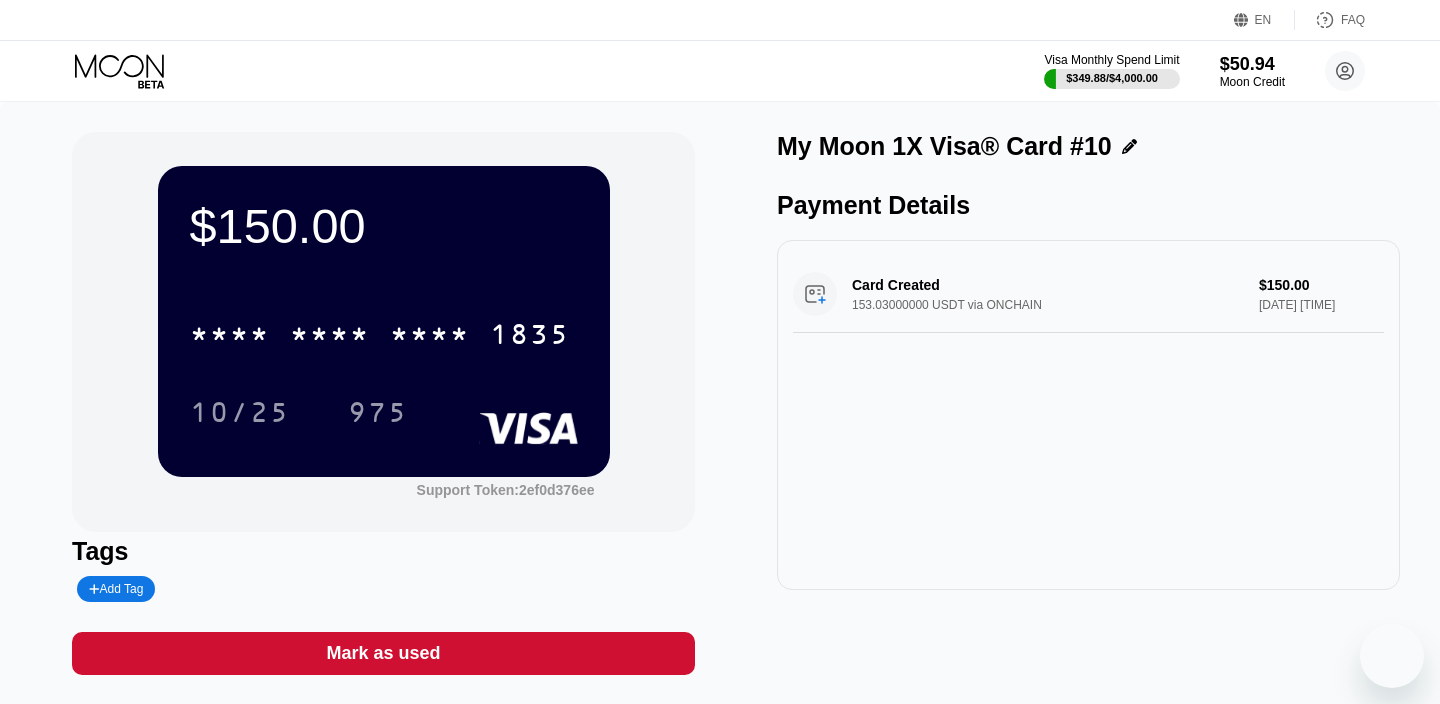 scroll, scrollTop: 0, scrollLeft: 0, axis: both 